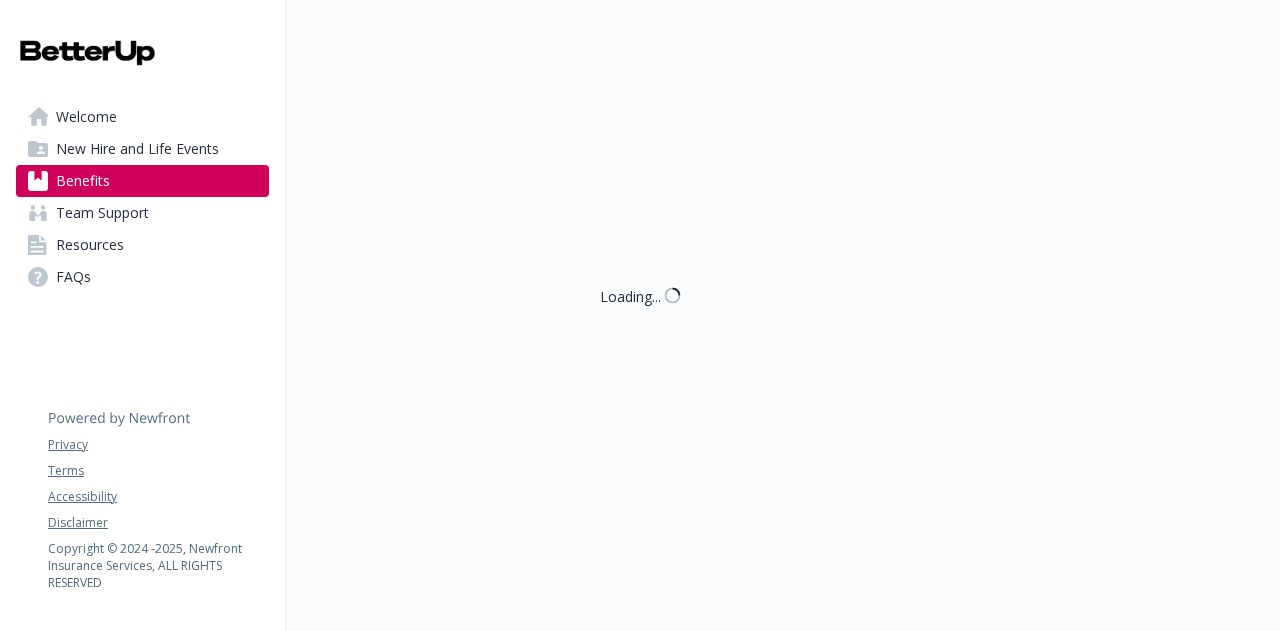 scroll, scrollTop: 0, scrollLeft: 0, axis: both 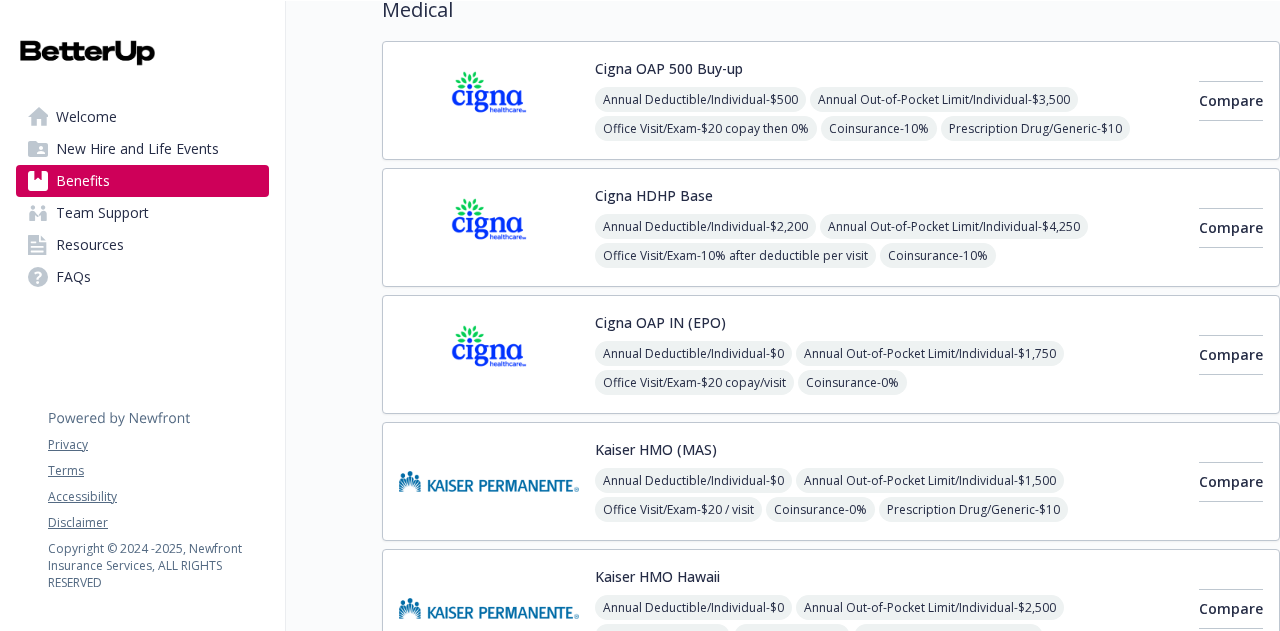 click on "Cigna OAP IN (EPO) Annual Deductible/Individual  -  $0 Annual Out-of-Pocket Limit/Individual  -  $1,750 Office Visit/Exam  -  $20 copay/visit Coinsurance  -  0% Prescription Drug/Generic  -  $10 copay/prescription Prescription Drug/Brand Formulary  -  $30 copay/prescription Prescription Drug/Brand Non-Formulary  -  $50 copay/prescription Prescription Drug/Specialty  -  20% up to $150/prescription" at bounding box center [889, 354] 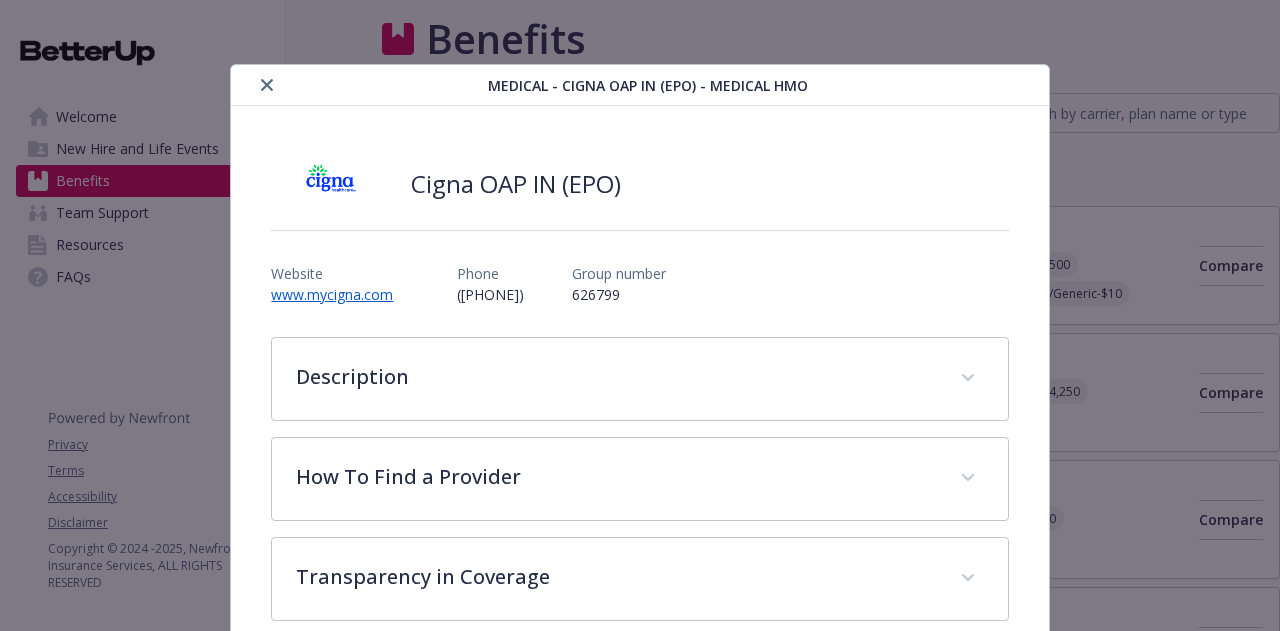 scroll, scrollTop: 181, scrollLeft: 0, axis: vertical 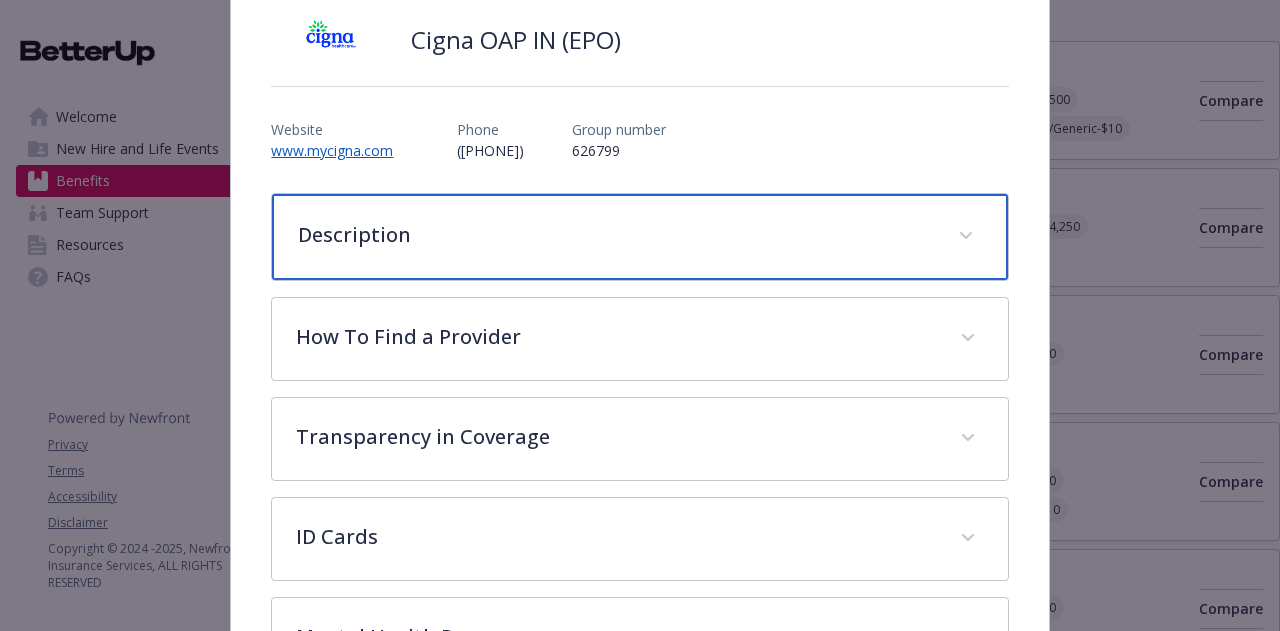 click on "Description" at bounding box center [639, 237] 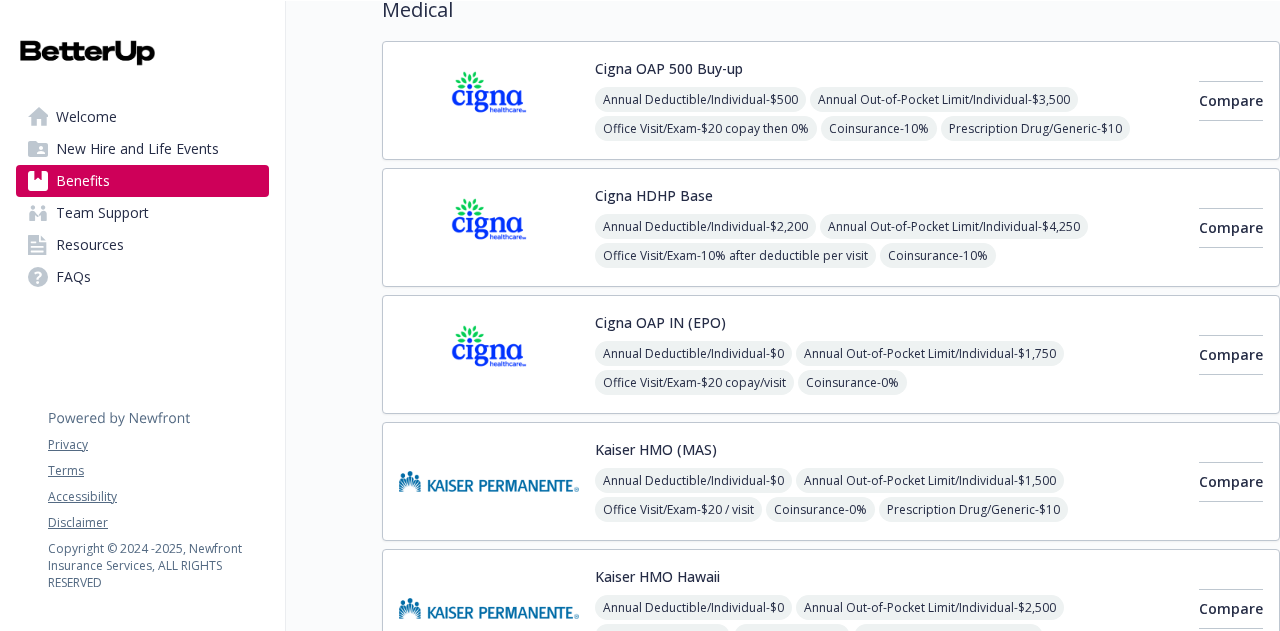 click at bounding box center [489, 100] 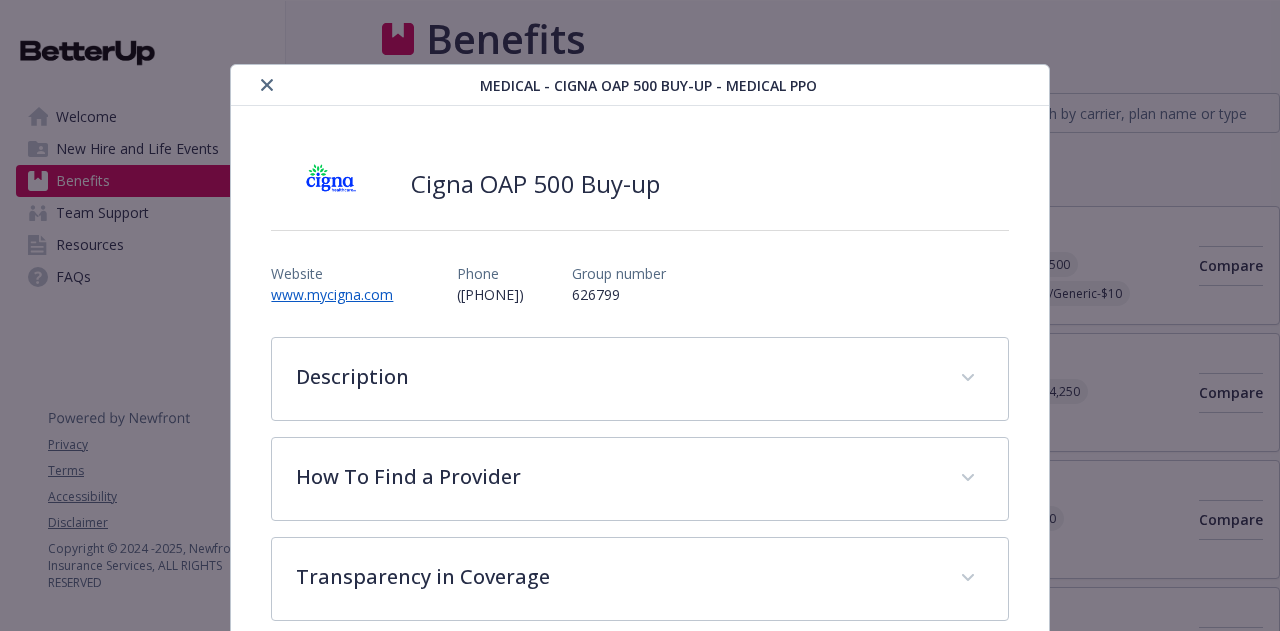 scroll, scrollTop: 181, scrollLeft: 0, axis: vertical 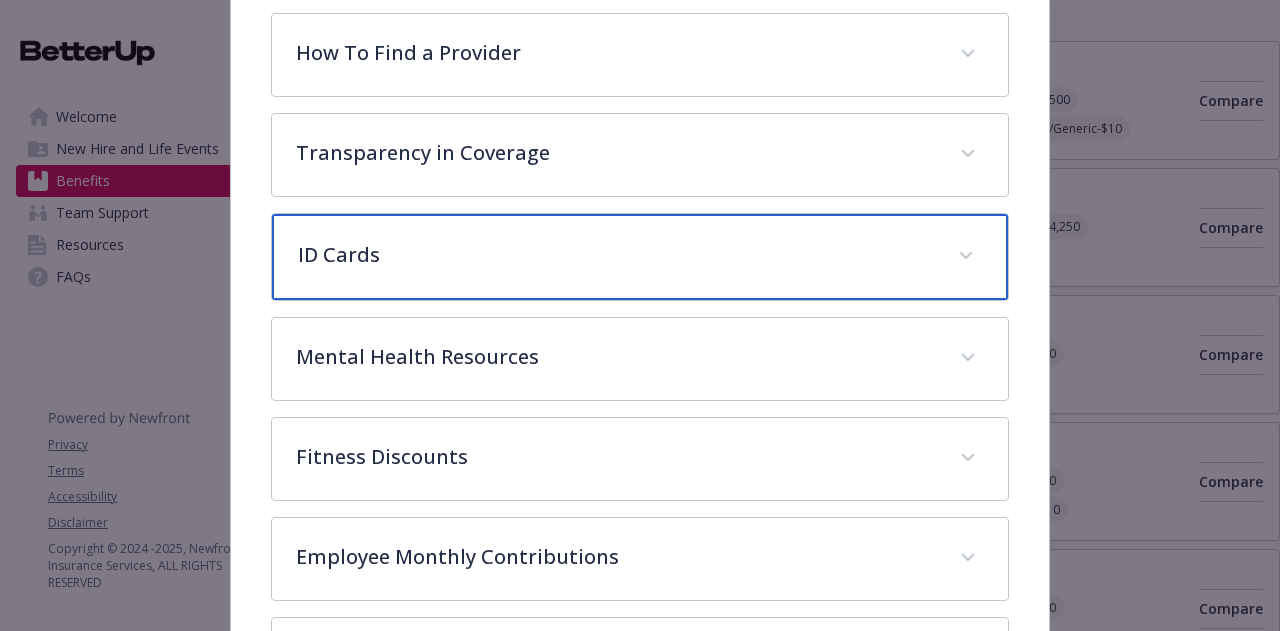 click on "ID Cards" at bounding box center (615, 255) 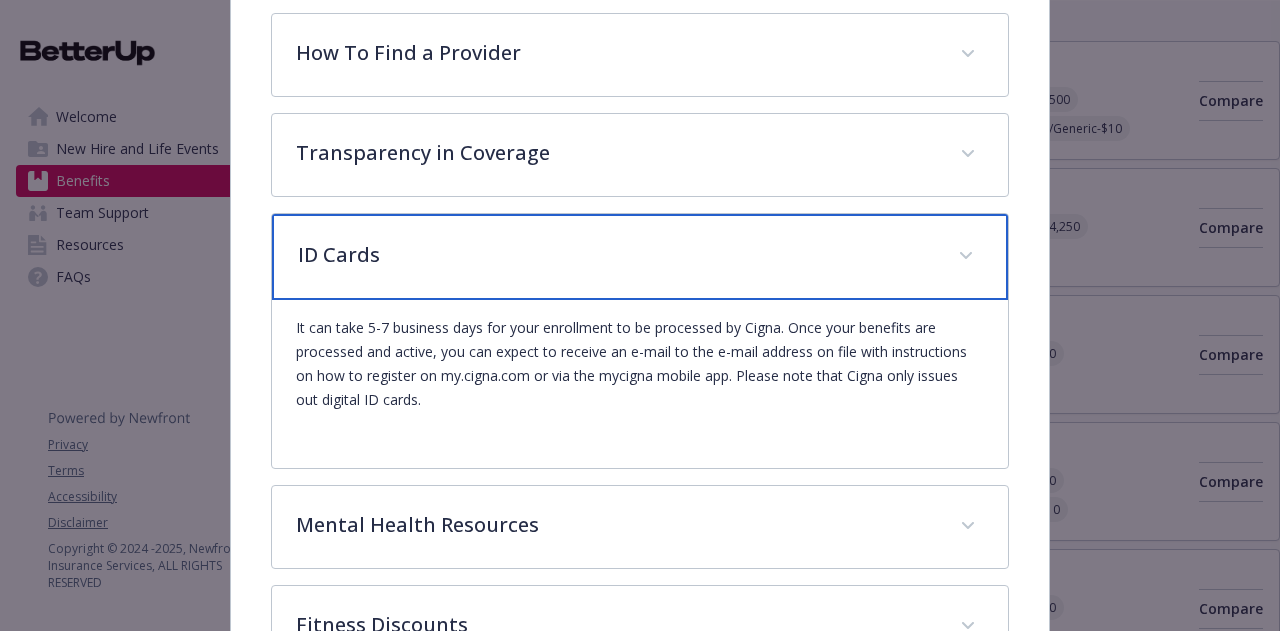 click on "ID Cards" at bounding box center (615, 255) 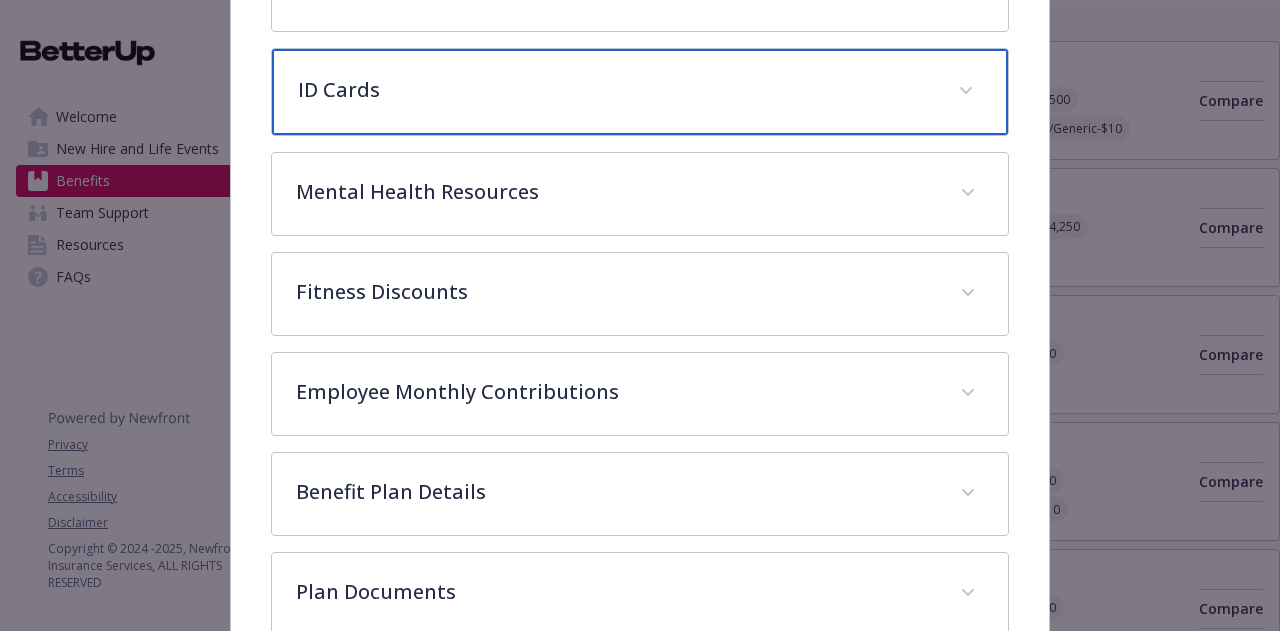 scroll, scrollTop: 592, scrollLeft: 0, axis: vertical 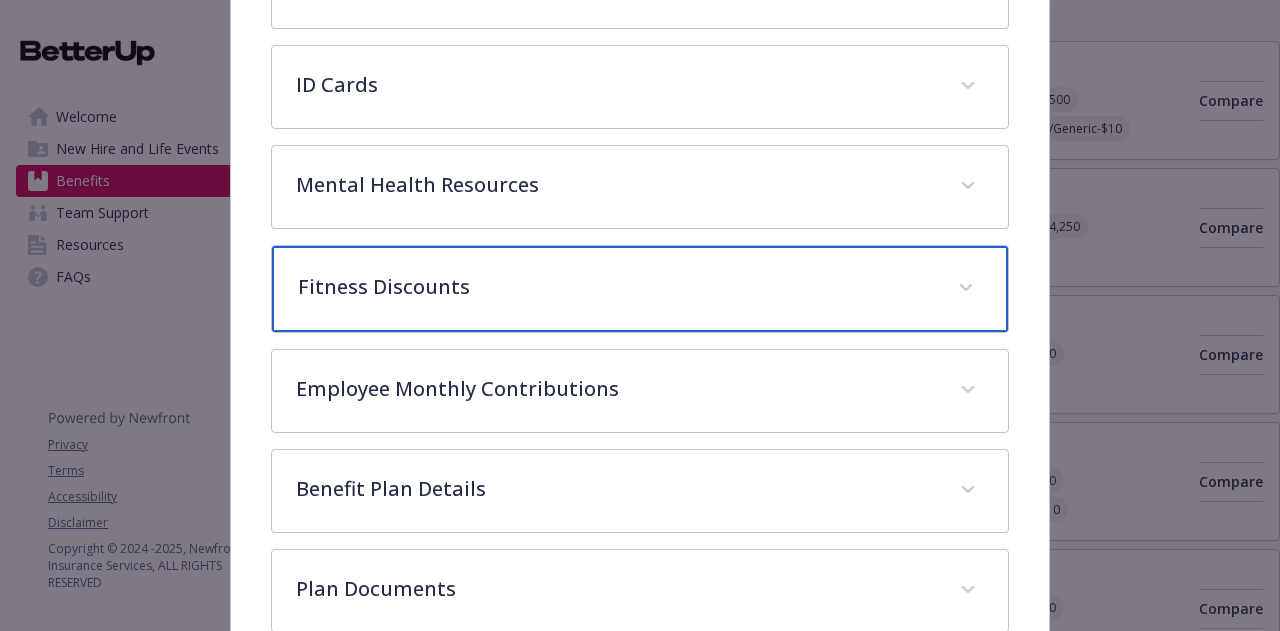 click on "Fitness Discounts" at bounding box center (615, 287) 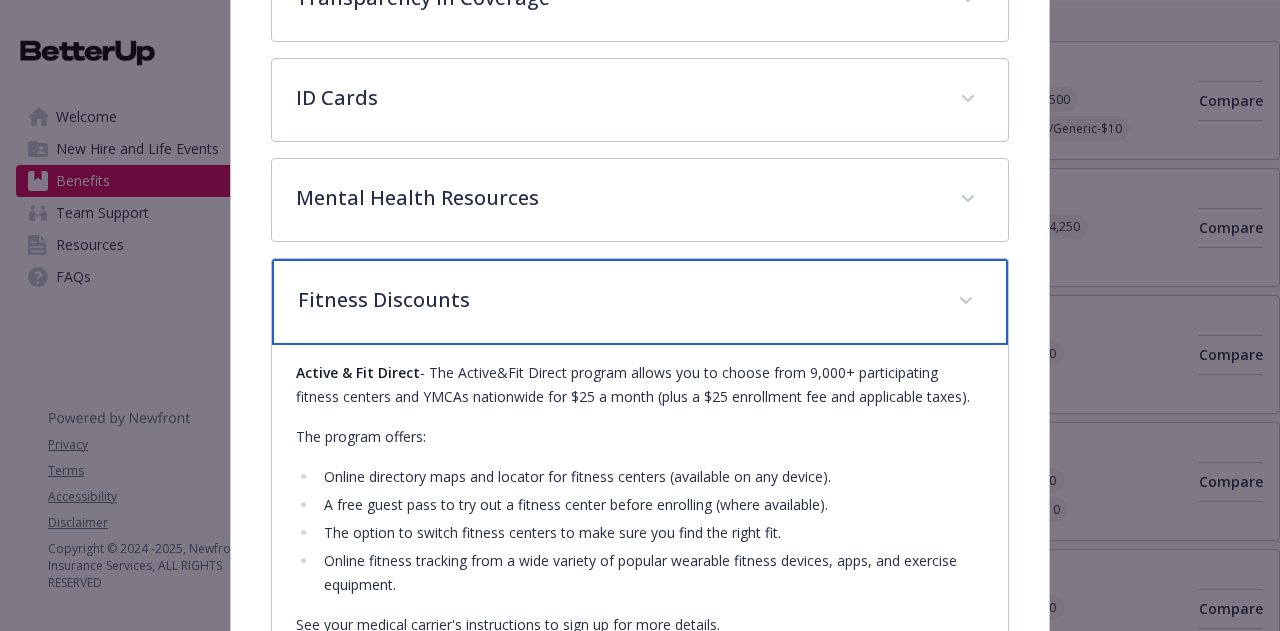 scroll, scrollTop: 572, scrollLeft: 0, axis: vertical 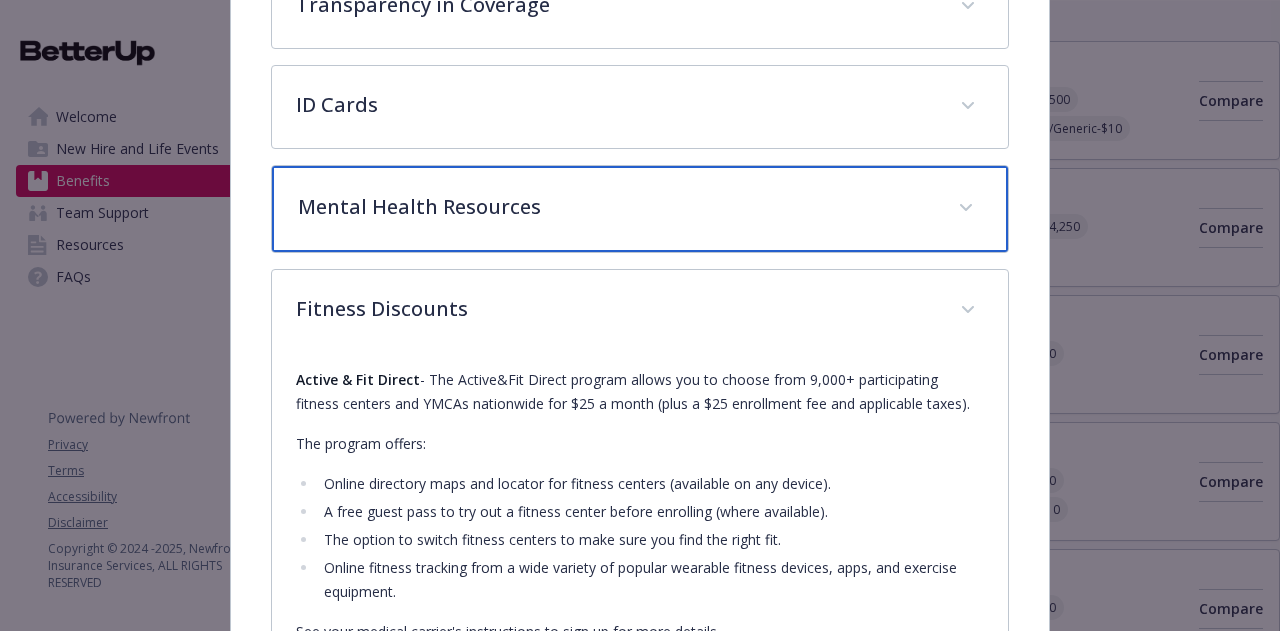 click on "Mental Health Resources" at bounding box center (615, 207) 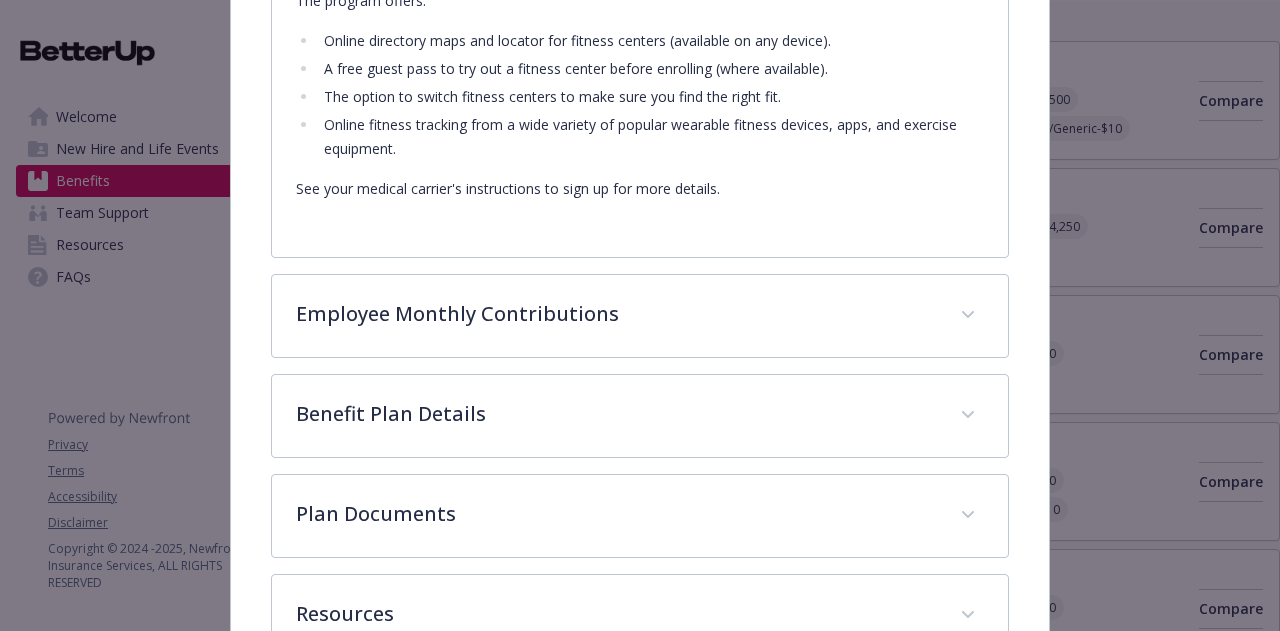 scroll, scrollTop: 2088, scrollLeft: 0, axis: vertical 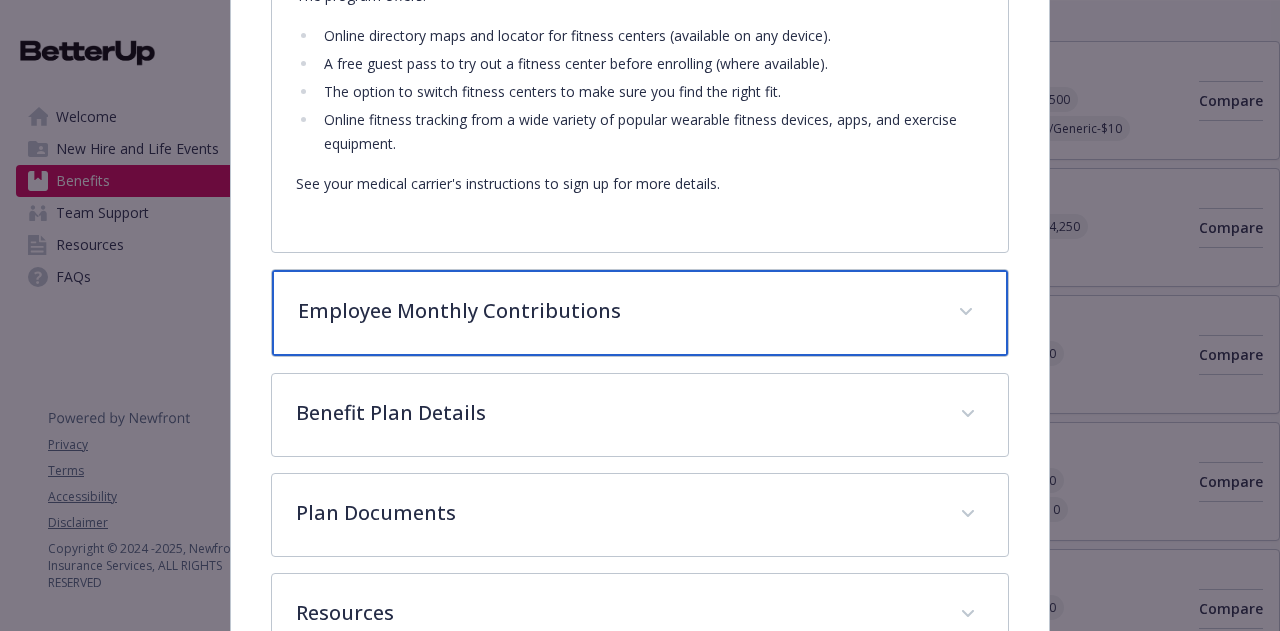 click on "Employee Monthly Contributions" at bounding box center [615, 311] 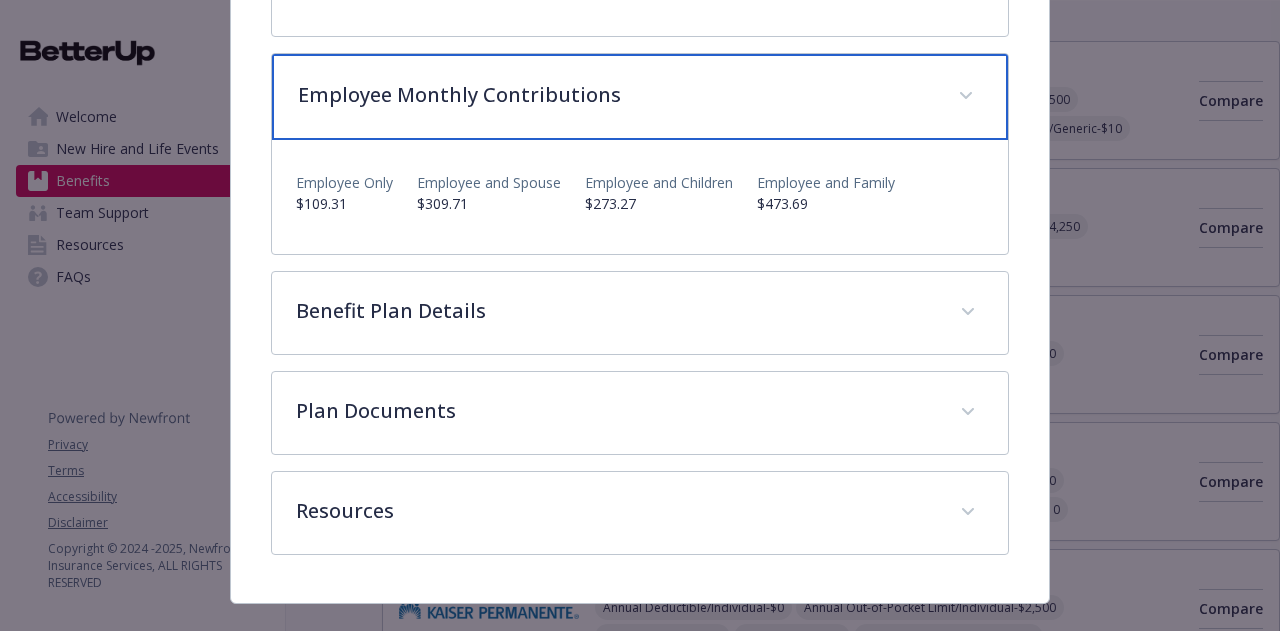 scroll, scrollTop: 2295, scrollLeft: 0, axis: vertical 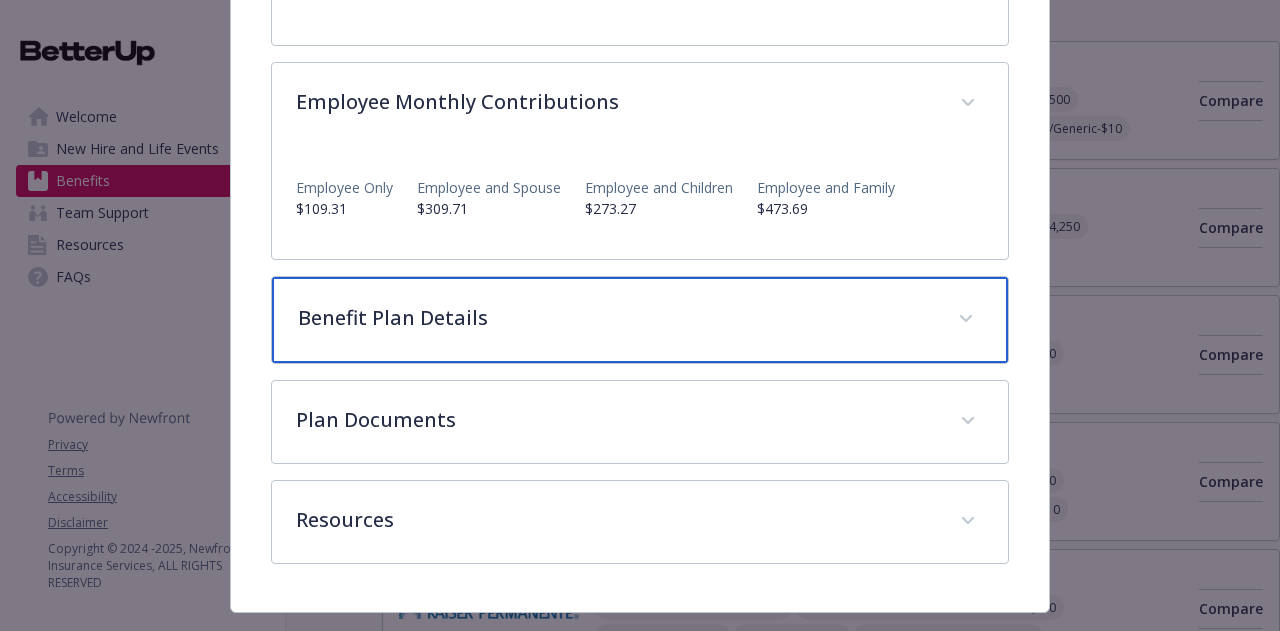 click on "Benefit Plan Details" at bounding box center [615, 318] 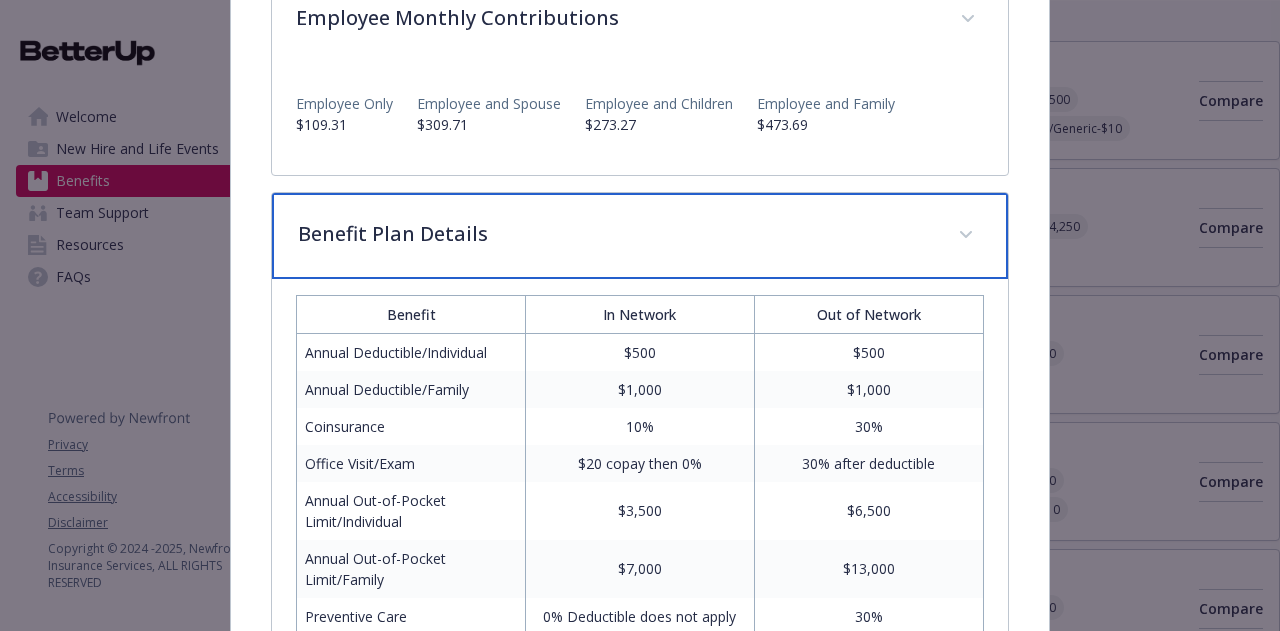 scroll, scrollTop: 2380, scrollLeft: 0, axis: vertical 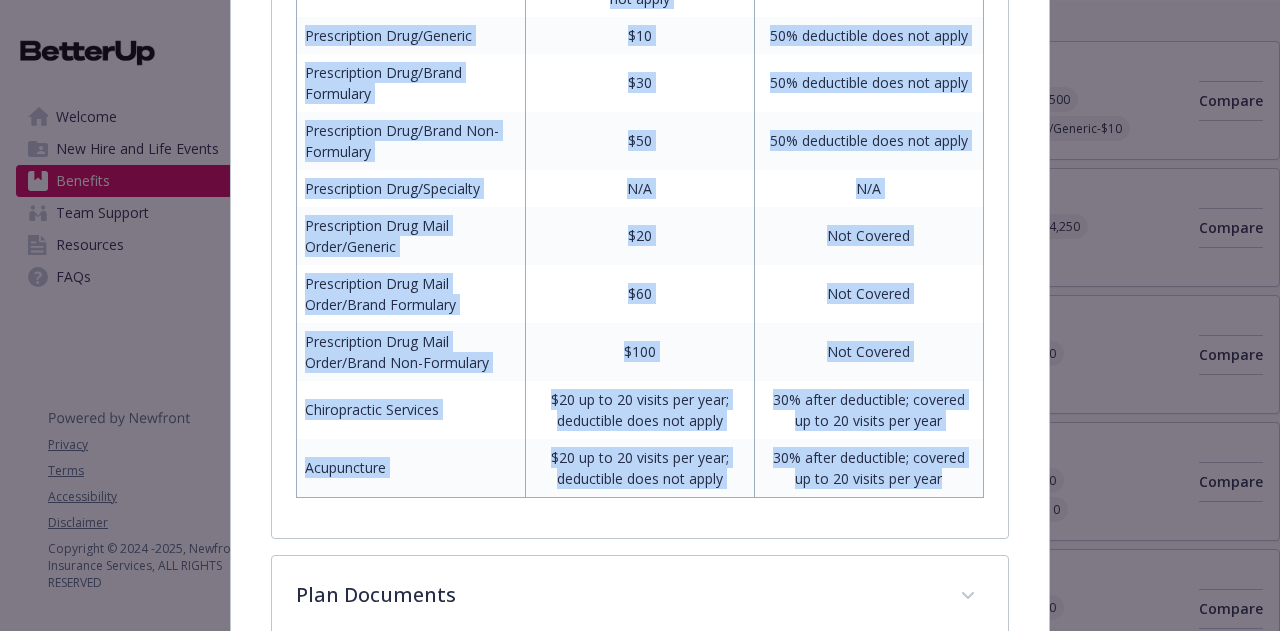 drag, startPoint x: 316, startPoint y: 363, endPoint x: 956, endPoint y: 491, distance: 652.6745 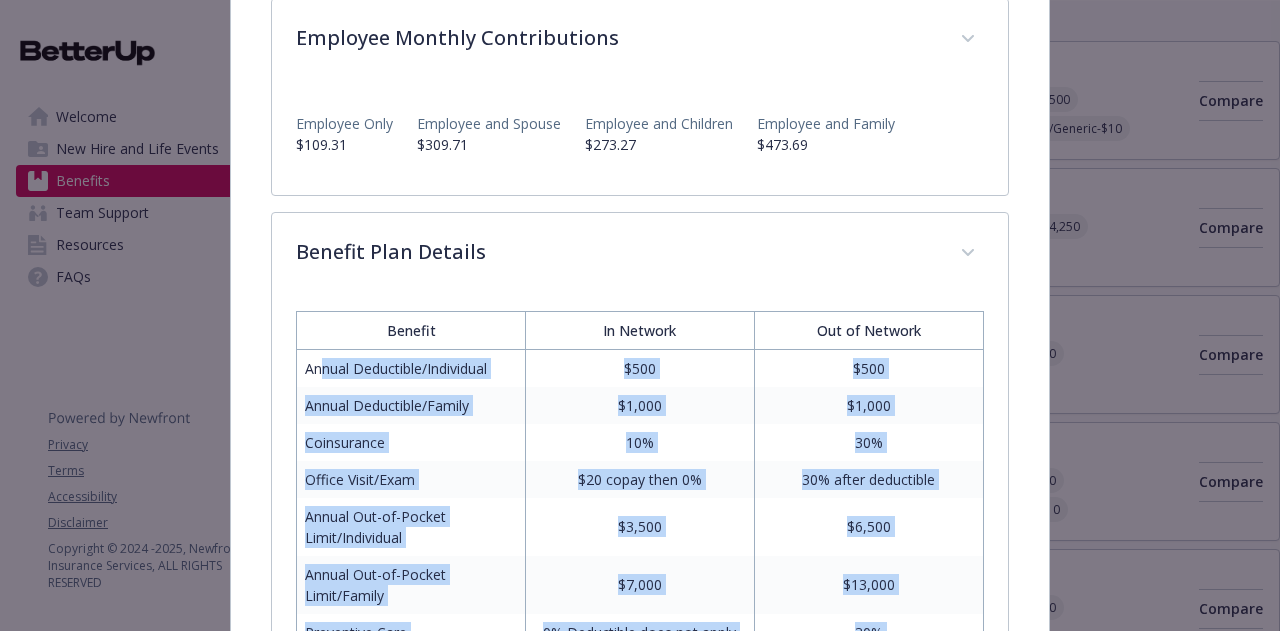 scroll, scrollTop: 2321, scrollLeft: 0, axis: vertical 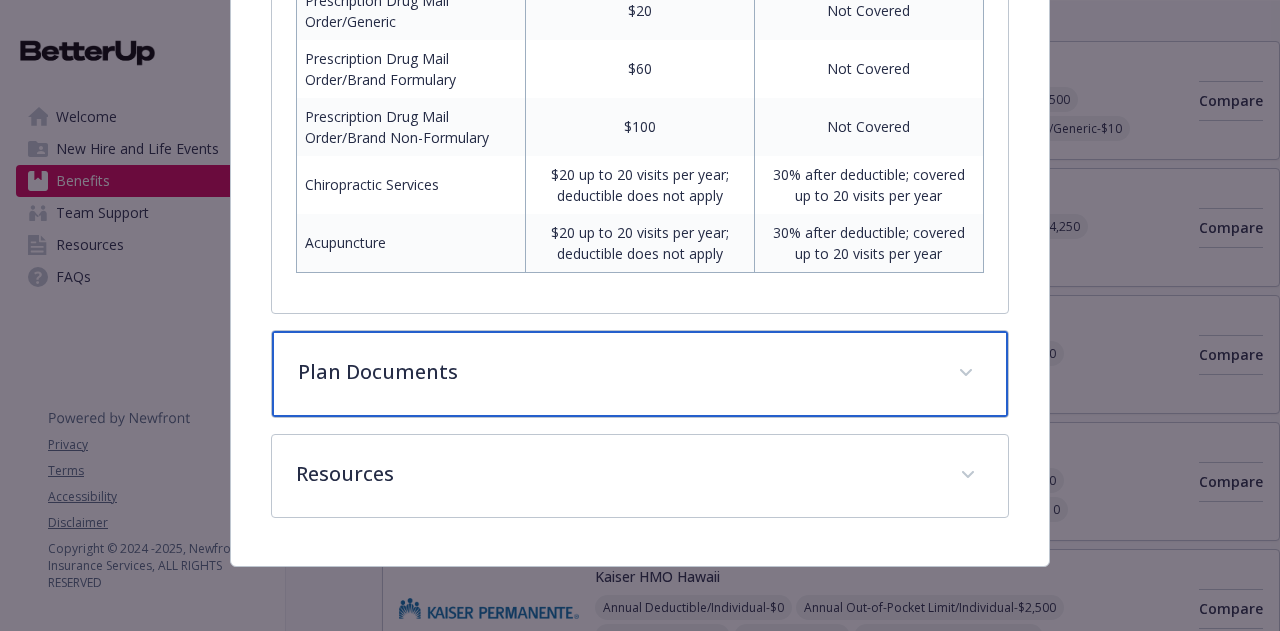 click on "Plan Documents" at bounding box center [615, 372] 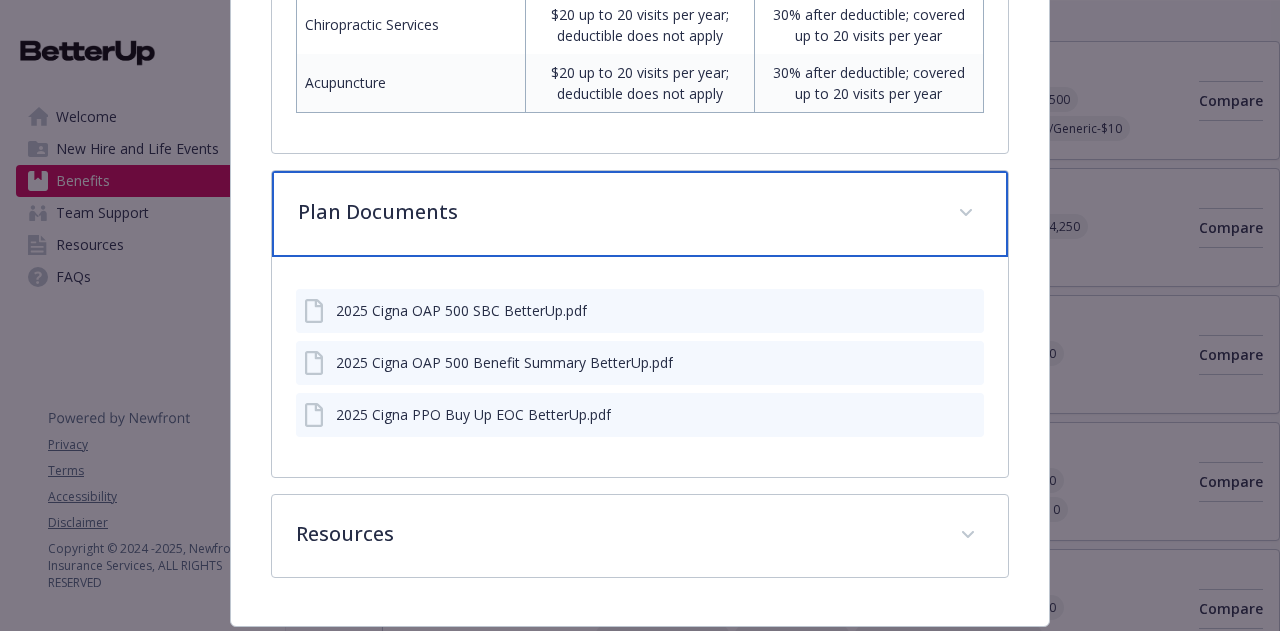 scroll, scrollTop: 3568, scrollLeft: 0, axis: vertical 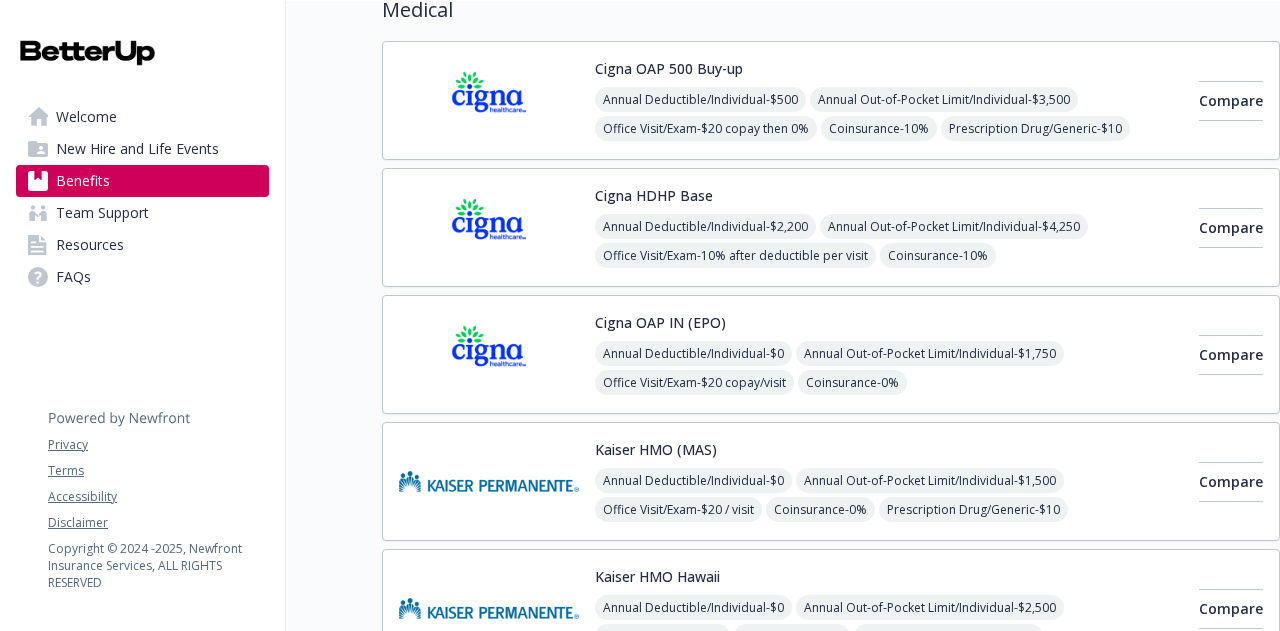 click on "Benefits" at bounding box center [83, 181] 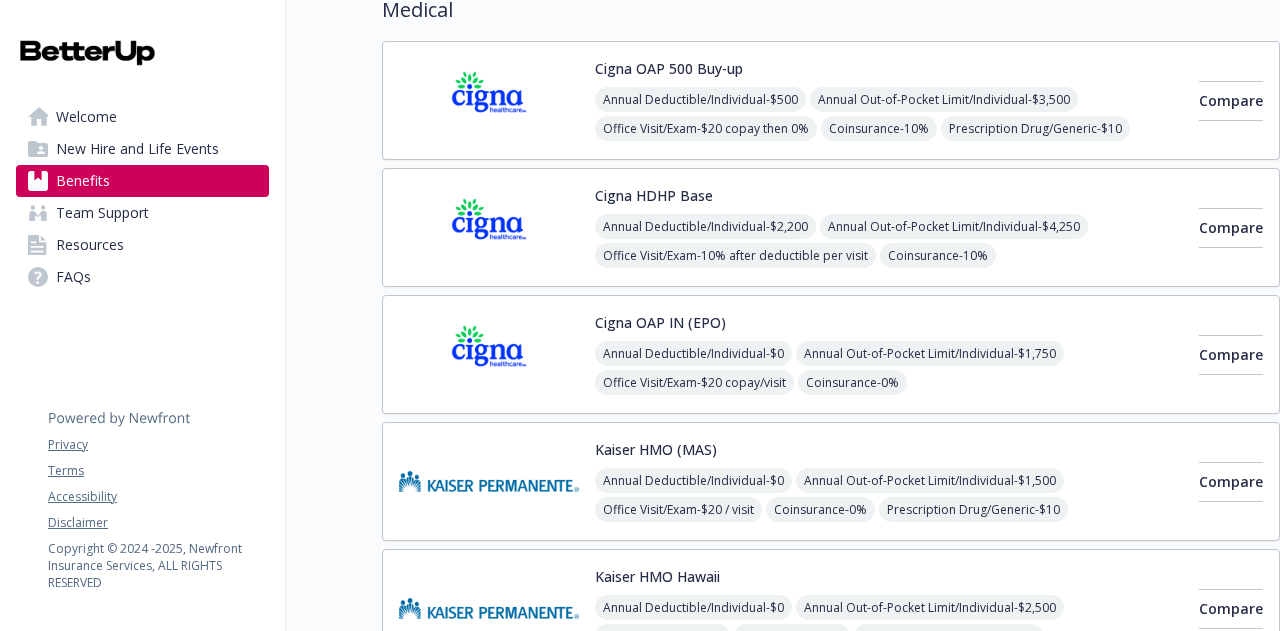 click on "Resources" at bounding box center (90, 245) 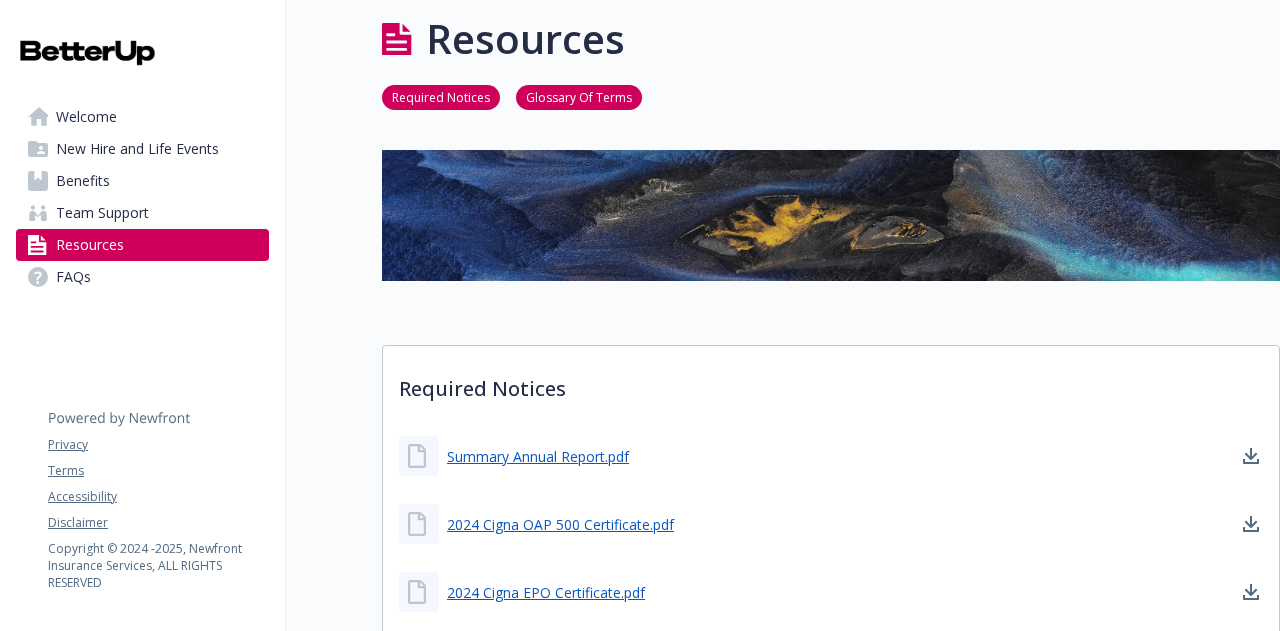 scroll, scrollTop: 181, scrollLeft: 0, axis: vertical 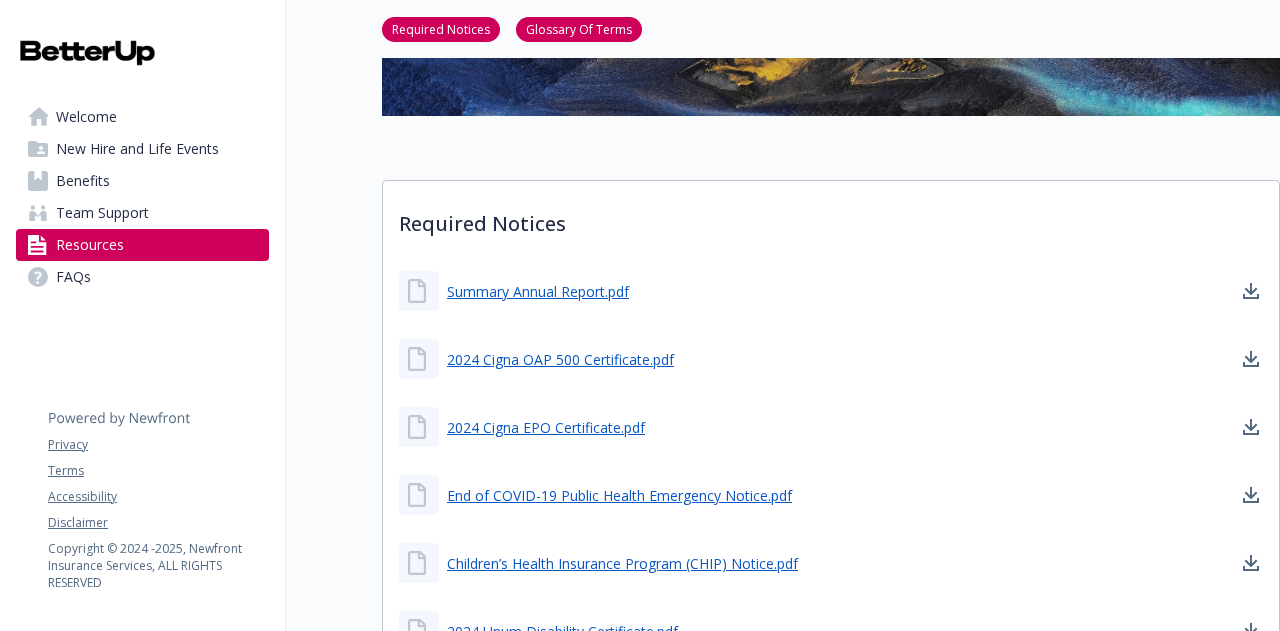 click on "Welcome" at bounding box center (86, 117) 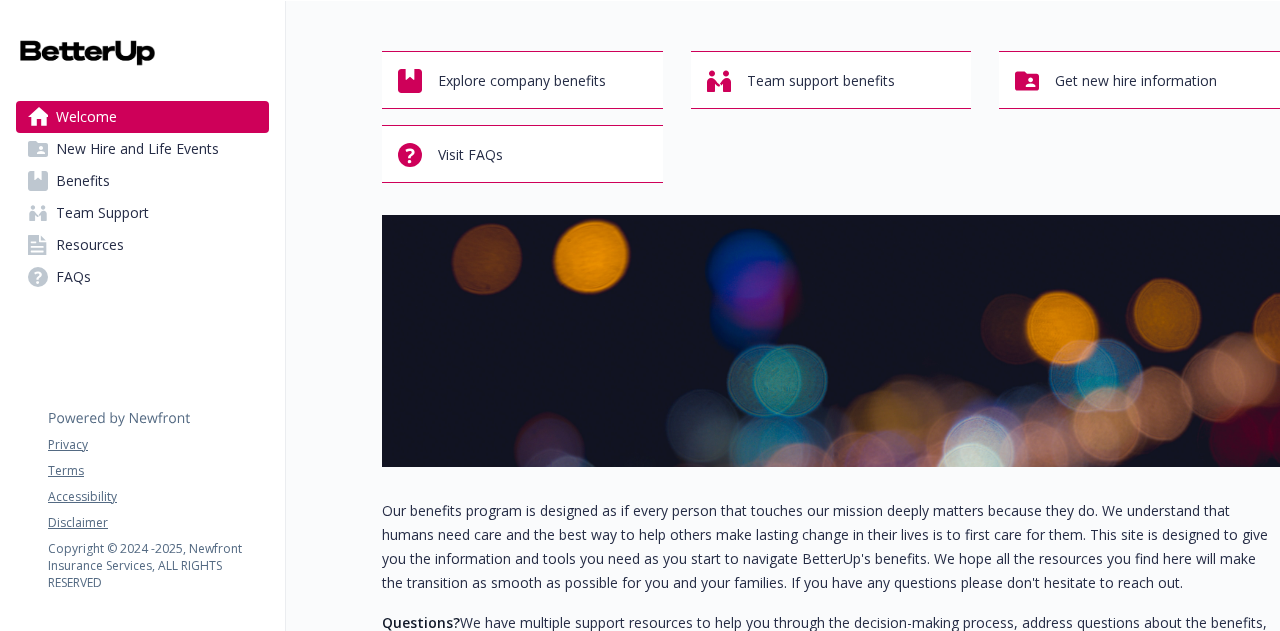 scroll, scrollTop: 0, scrollLeft: 0, axis: both 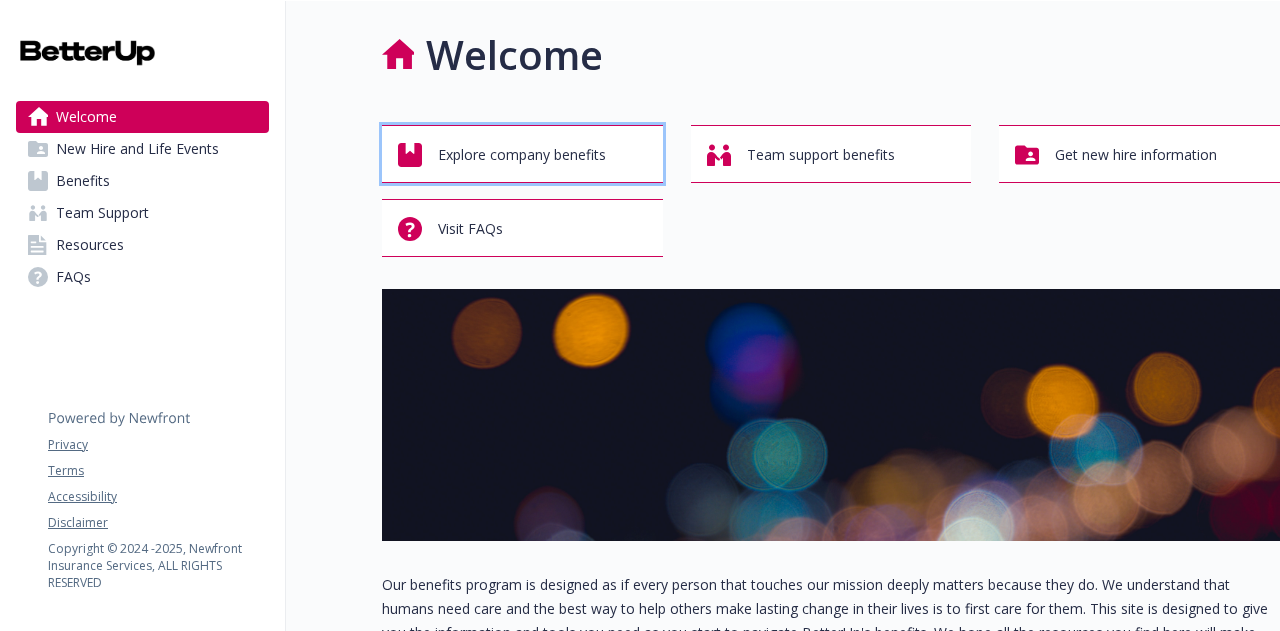 click on "Explore company benefits" at bounding box center [522, 155] 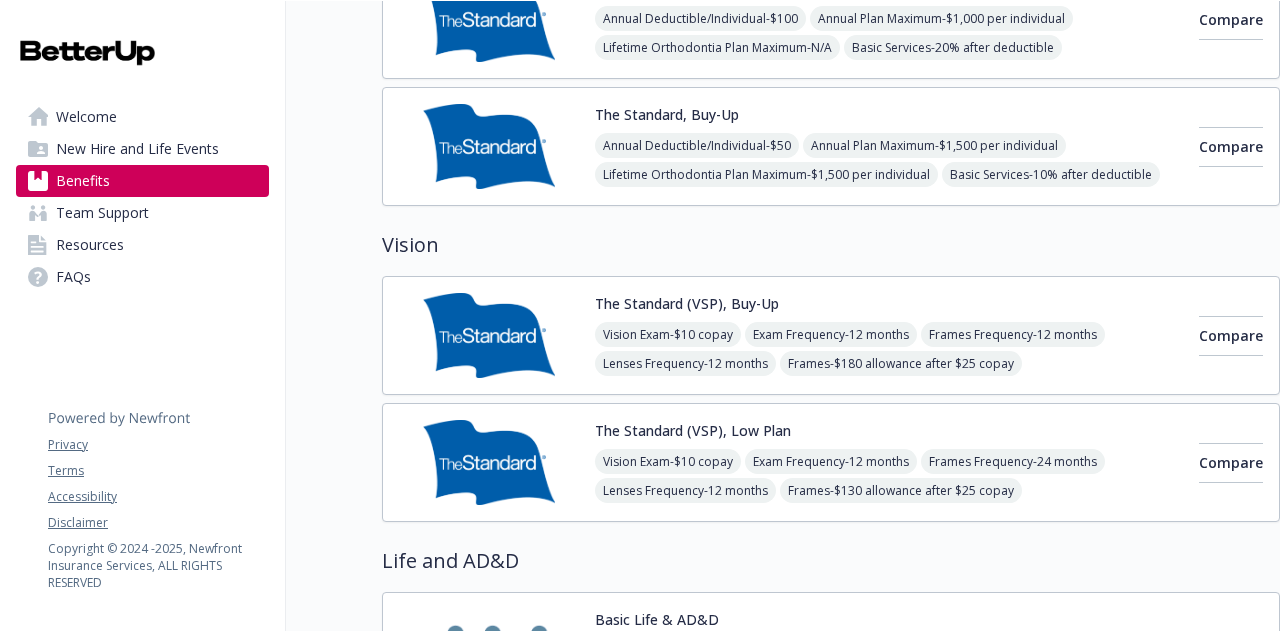scroll, scrollTop: 1008, scrollLeft: 0, axis: vertical 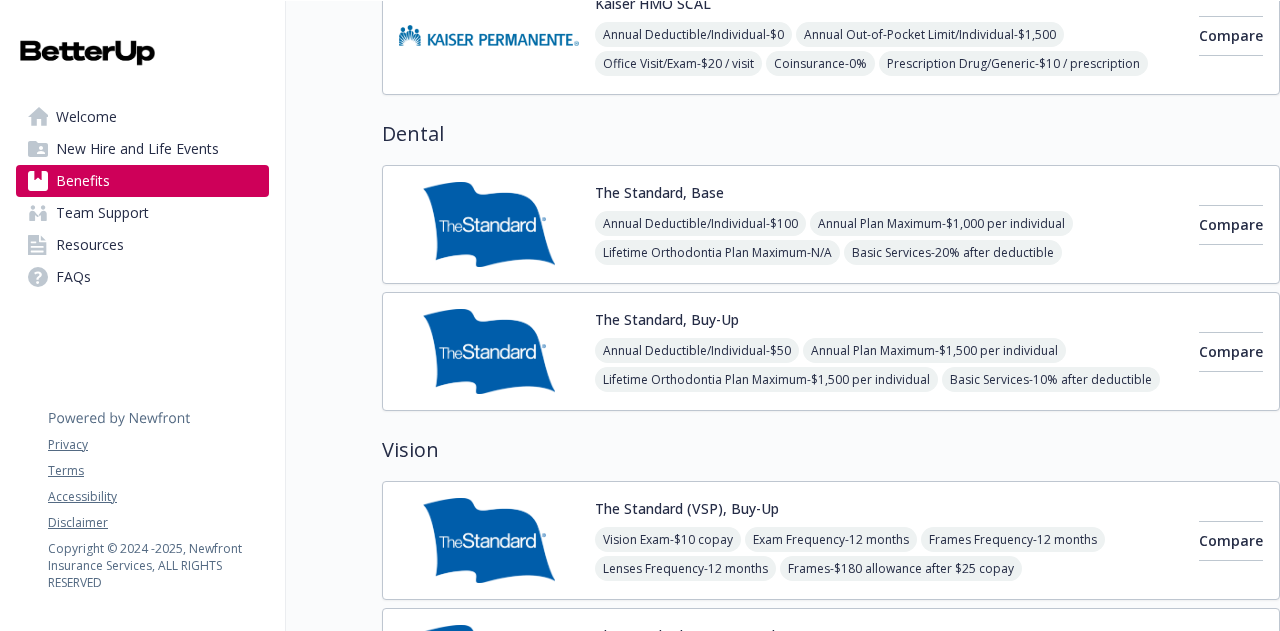 click on "The Standard, Buy-Up Annual Deductible/Individual  -  $50 Annual Plan Maximum  -  $1,500 per individual Lifetime Orthodontia Plan Maximum  -  $1,500 per individual Basic Services  -  10% after deductible Major Services  -  35% after deductible Orthodontia Services  -  50%" at bounding box center [889, 351] 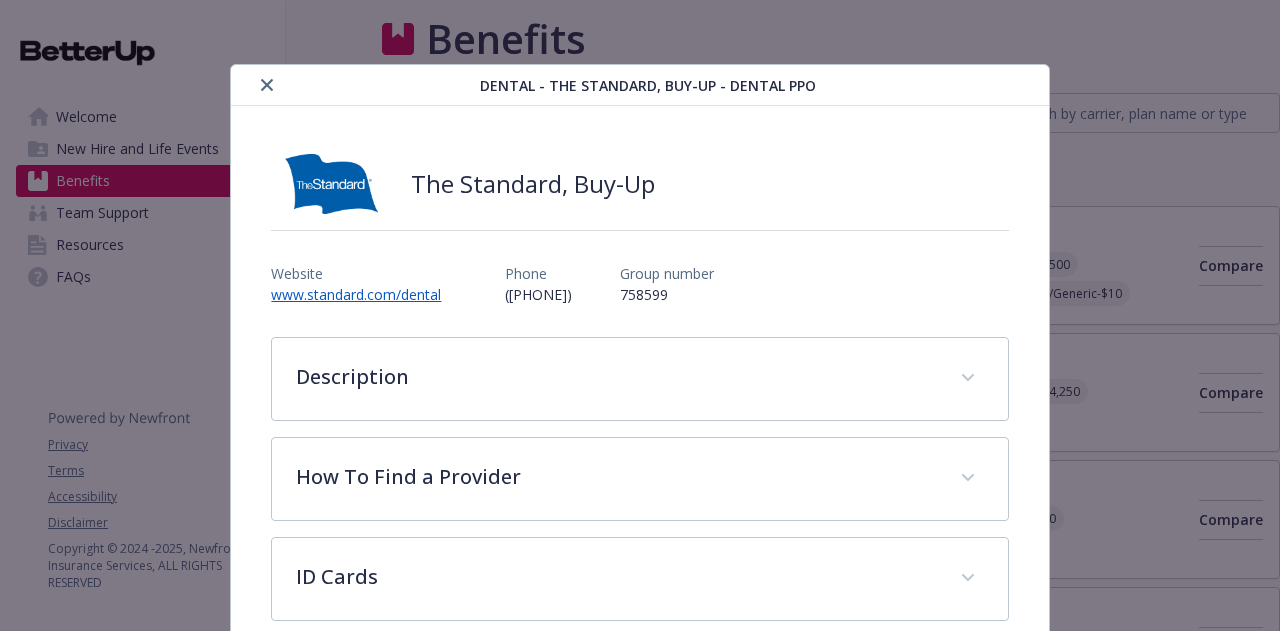 scroll, scrollTop: 1008, scrollLeft: 0, axis: vertical 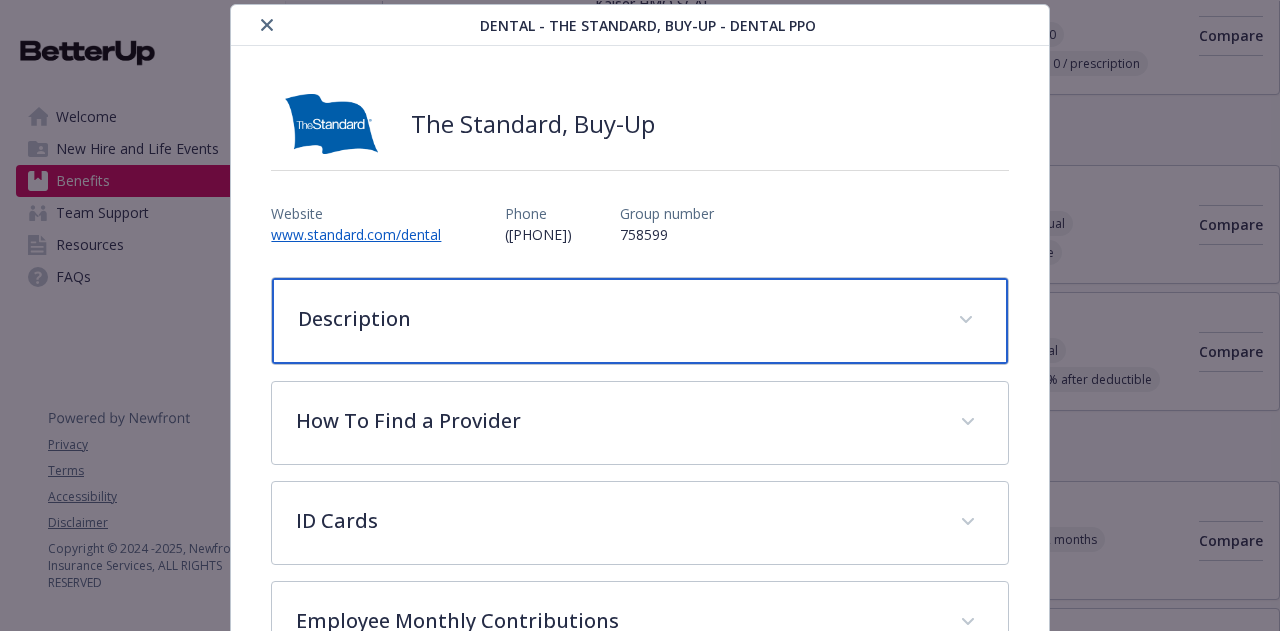click on "Description" at bounding box center [615, 319] 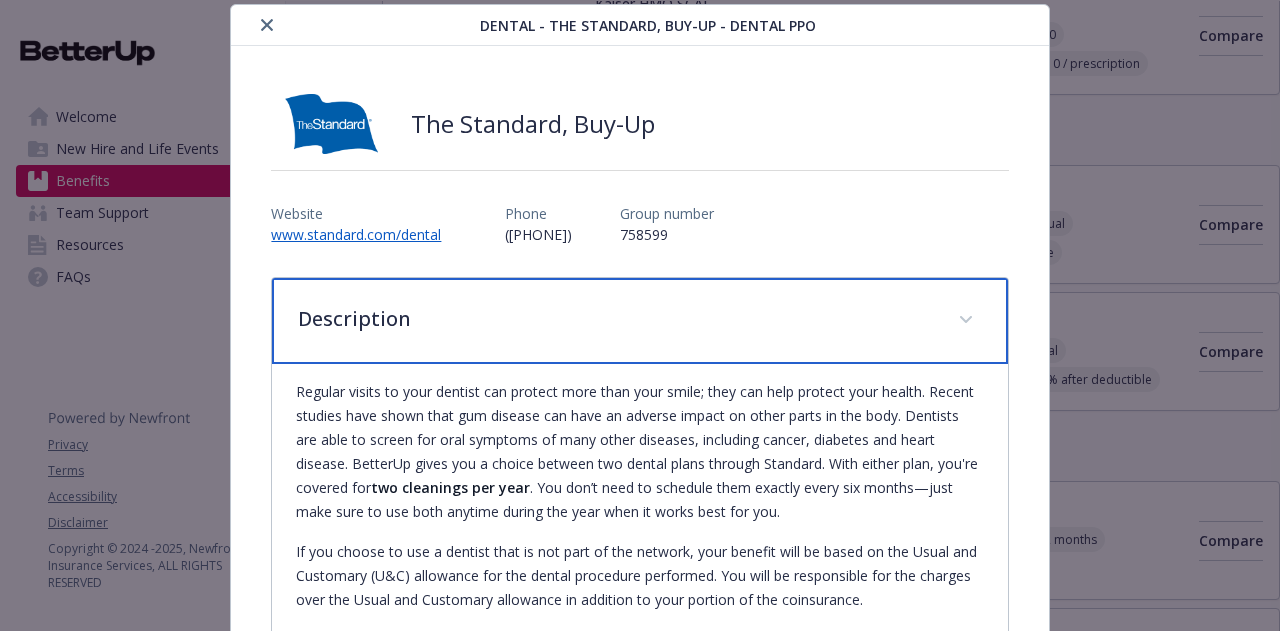 click on "Description" at bounding box center (615, 319) 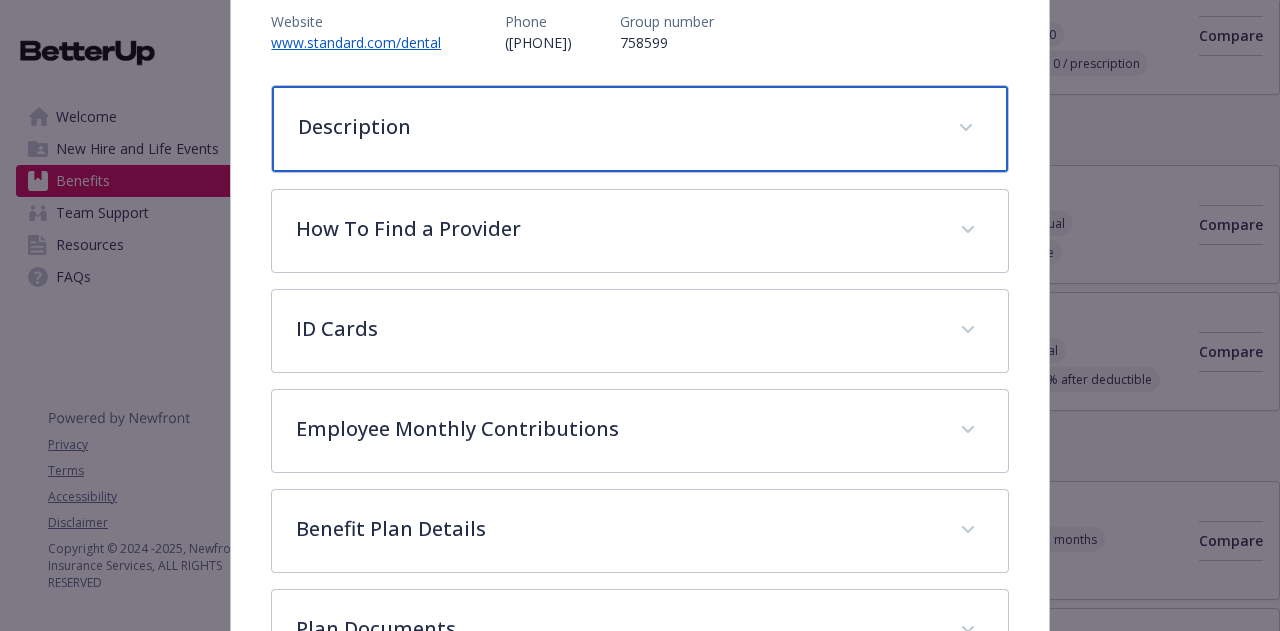 scroll, scrollTop: 281, scrollLeft: 0, axis: vertical 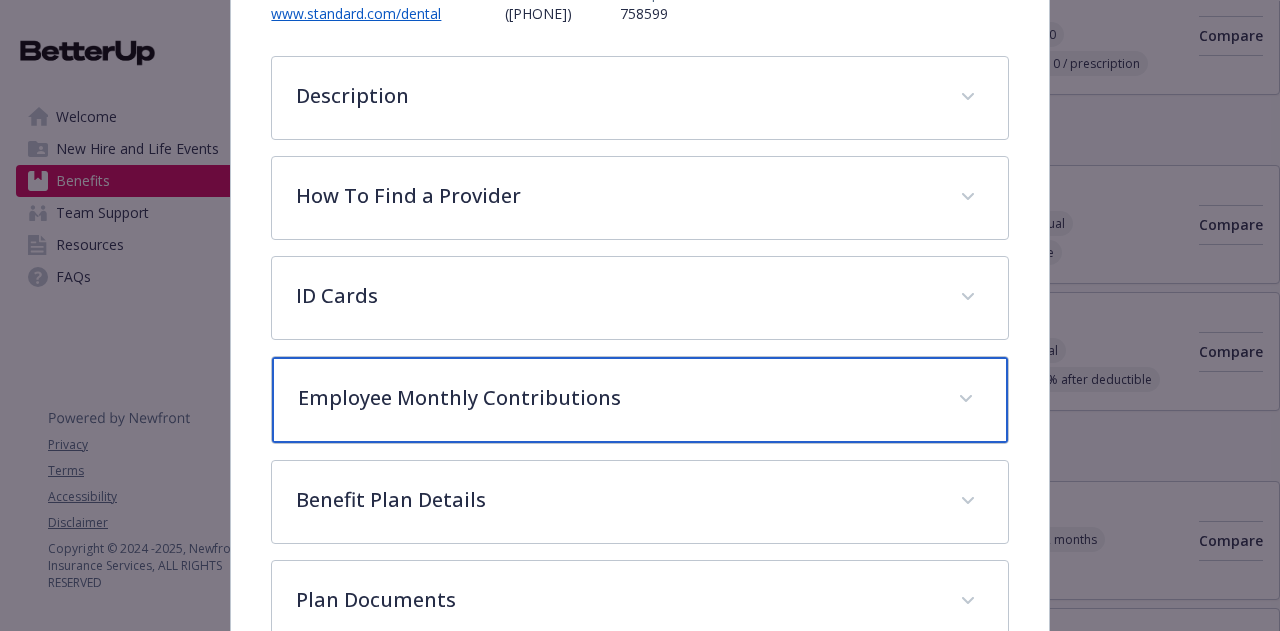 click on "Employee Monthly Contributions" at bounding box center (615, 398) 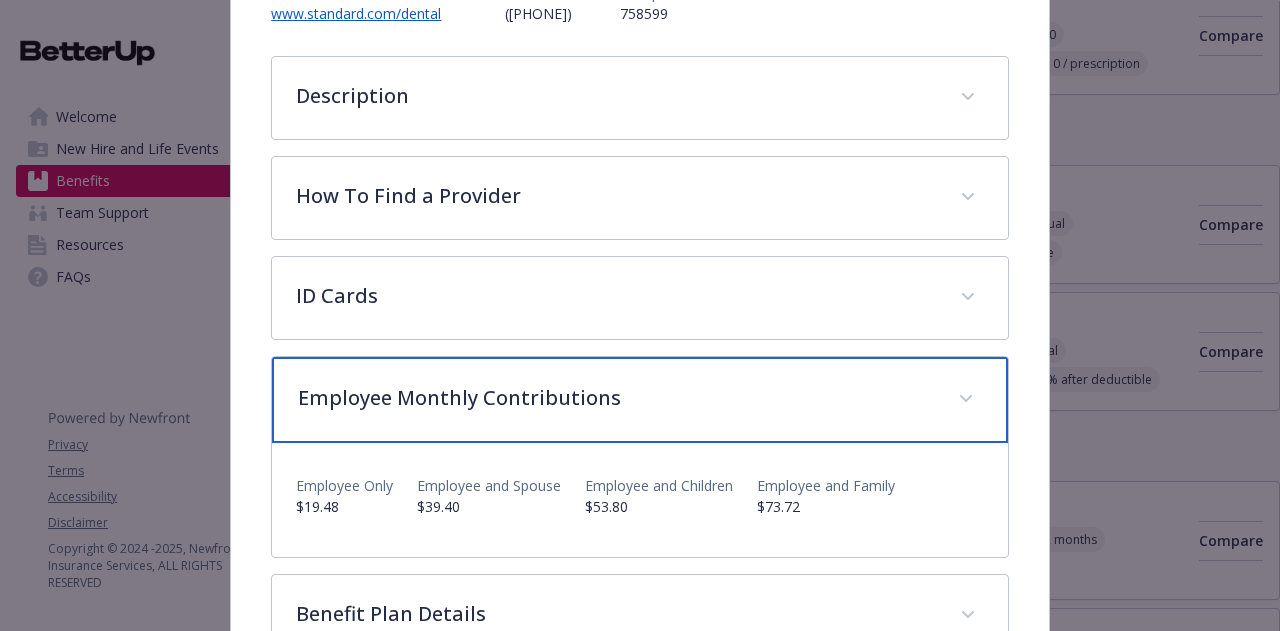 scroll, scrollTop: 515, scrollLeft: 0, axis: vertical 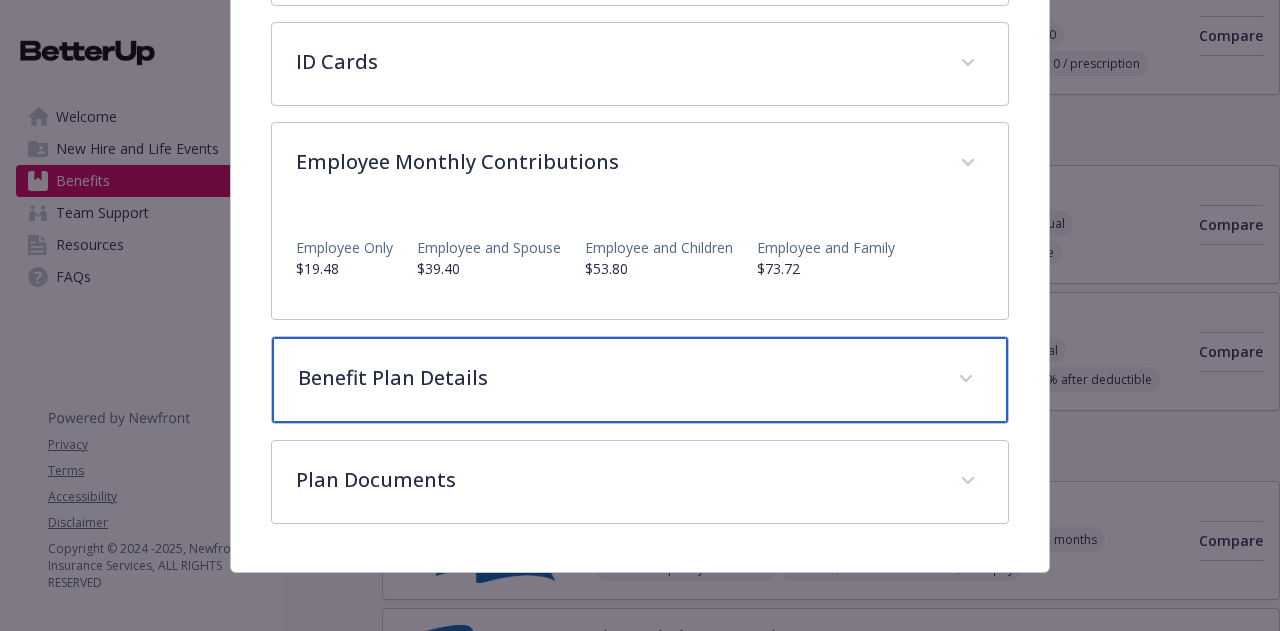 click on "Benefit Plan Details" at bounding box center [639, 380] 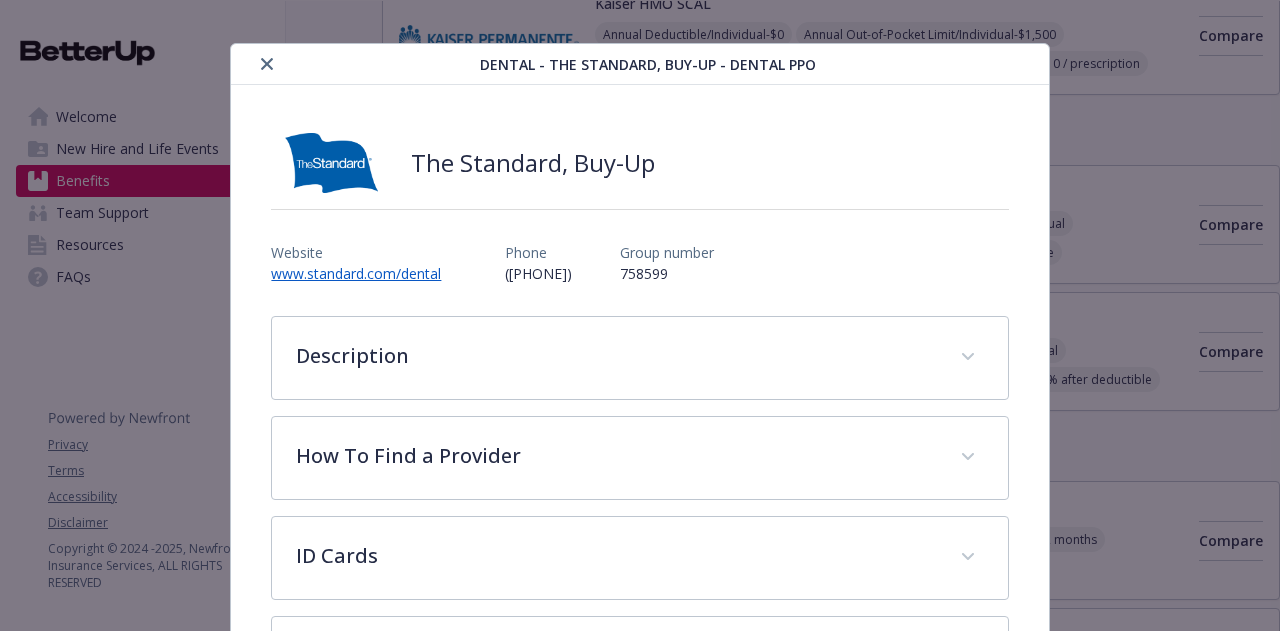 scroll, scrollTop: 0, scrollLeft: 0, axis: both 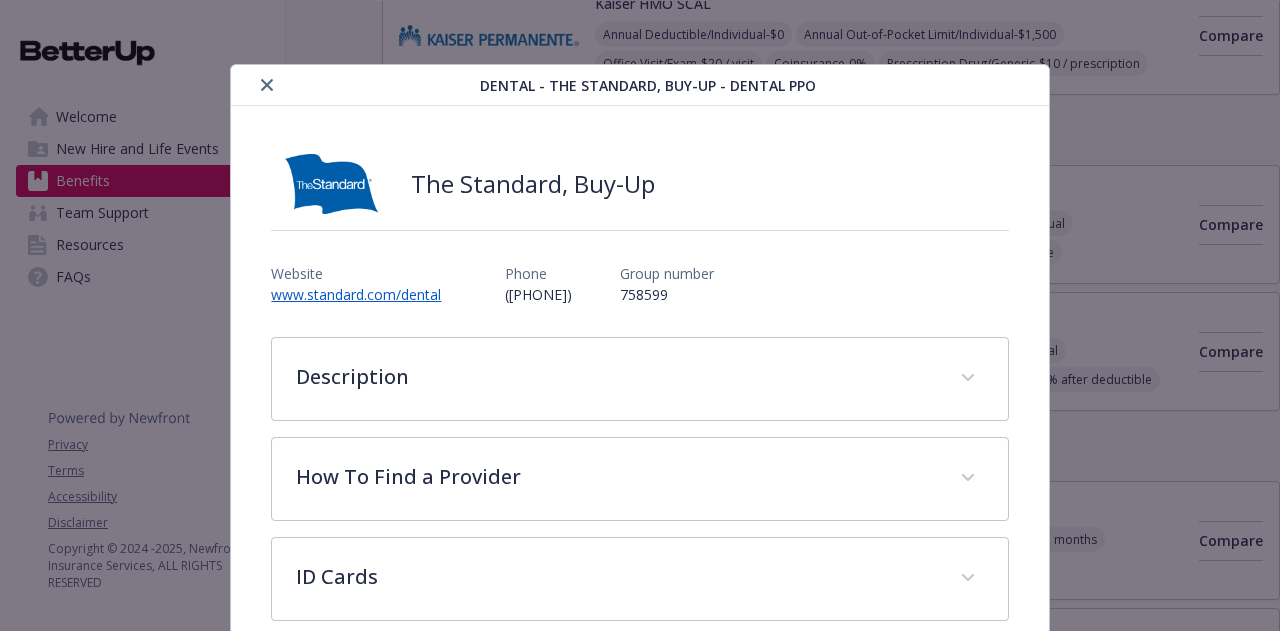 click 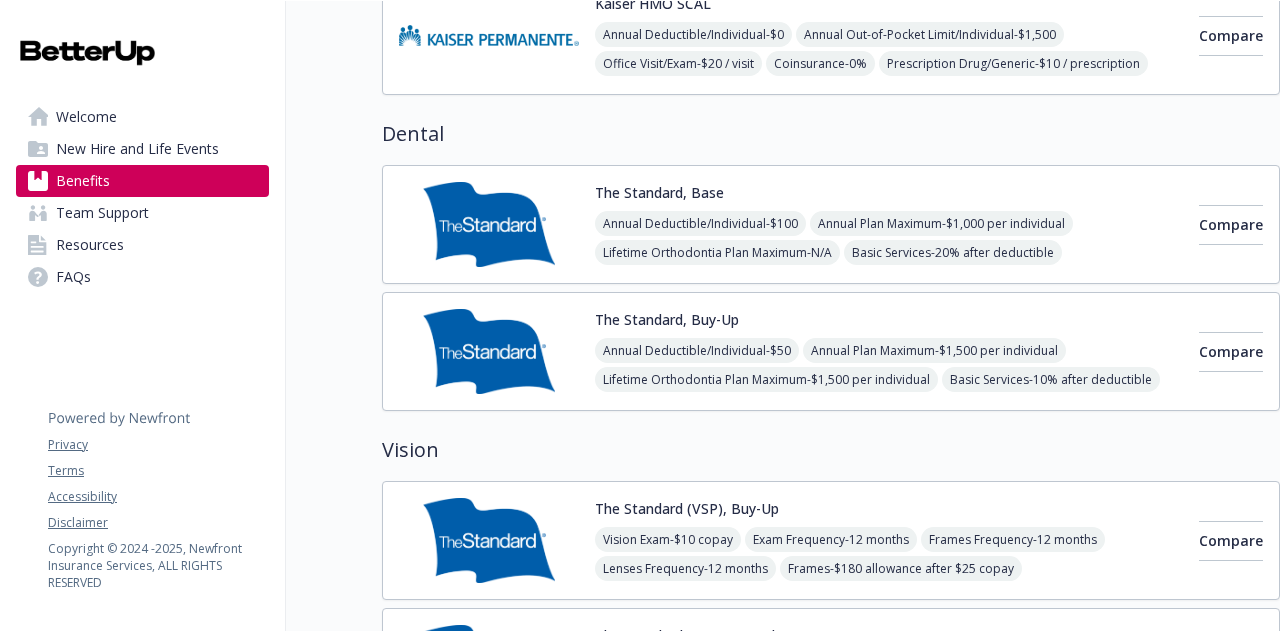 click on "The Standard, Base Annual Deductible/Individual  -  $100 Annual Plan Maximum  -  $1,000 per individual Lifetime Orthodontia Plan Maximum  -  N/A Basic Services  -  20% after deductible Major Services  -  50% after deductible Orthodontia Services  -  N/A" at bounding box center (889, 224) 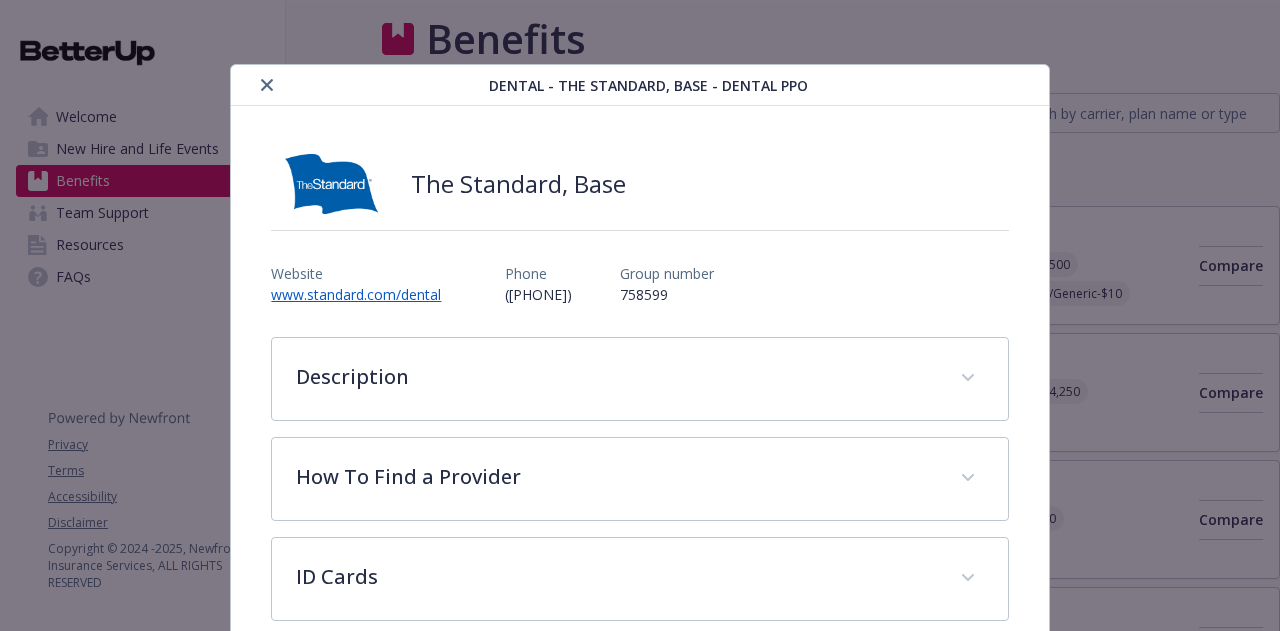 scroll, scrollTop: 1008, scrollLeft: 0, axis: vertical 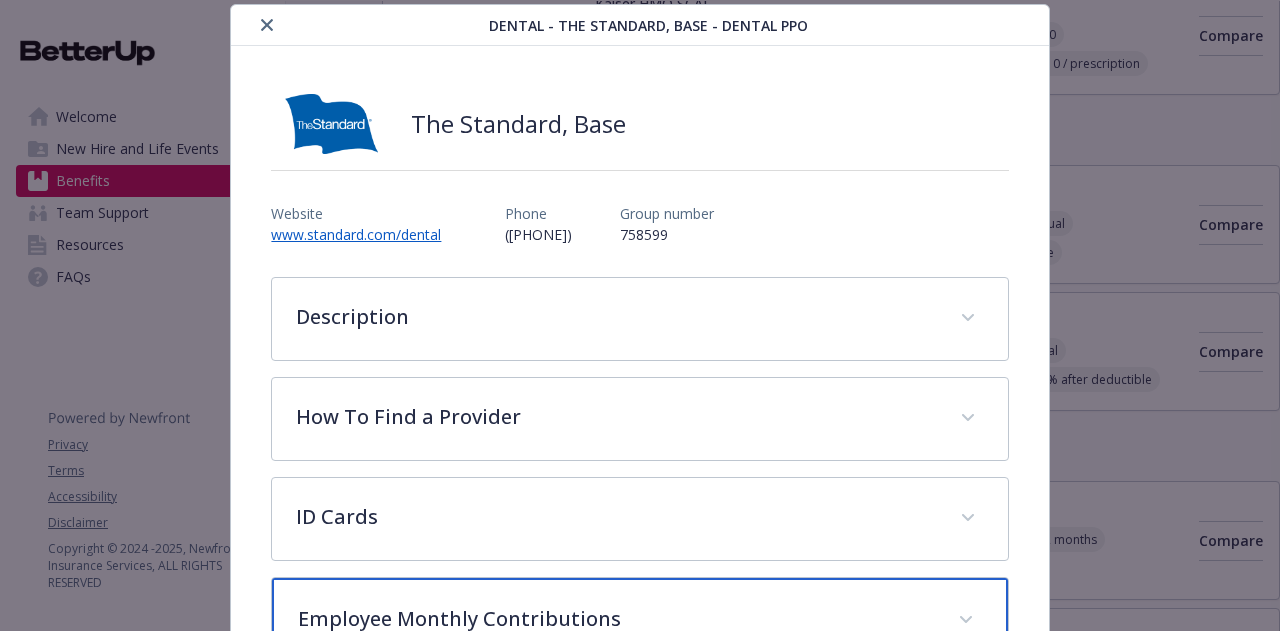 click on "Employee Monthly Contributions" at bounding box center (639, 621) 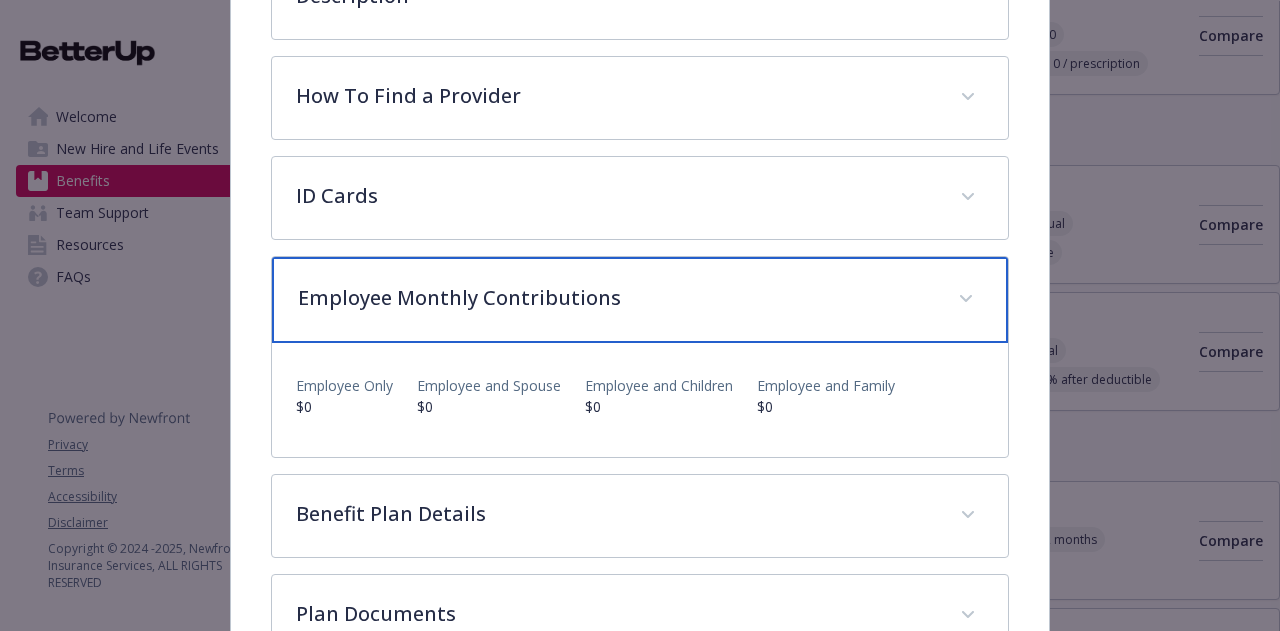 scroll, scrollTop: 0, scrollLeft: 0, axis: both 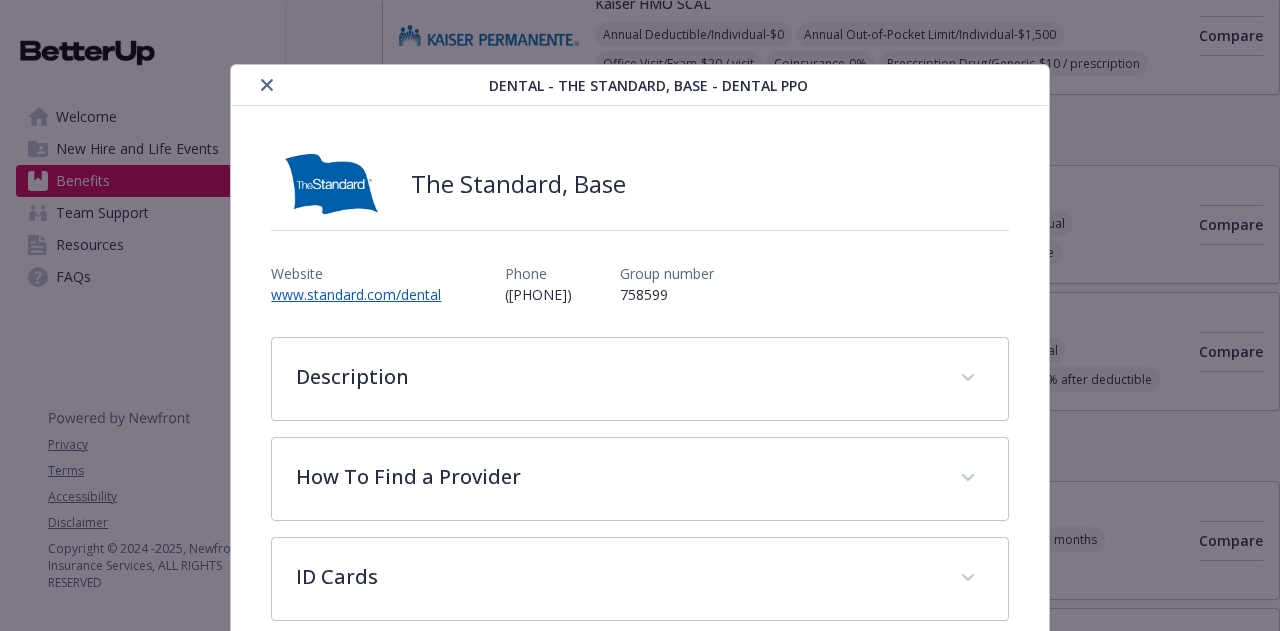 click at bounding box center [267, 85] 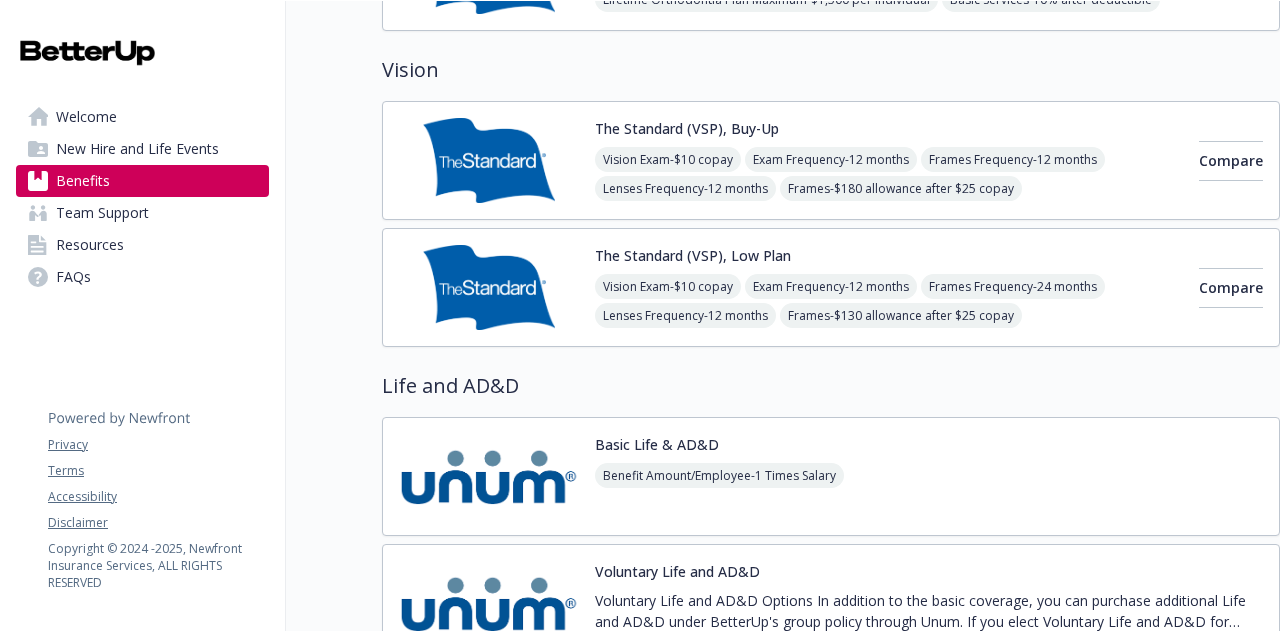 scroll, scrollTop: 1390, scrollLeft: 0, axis: vertical 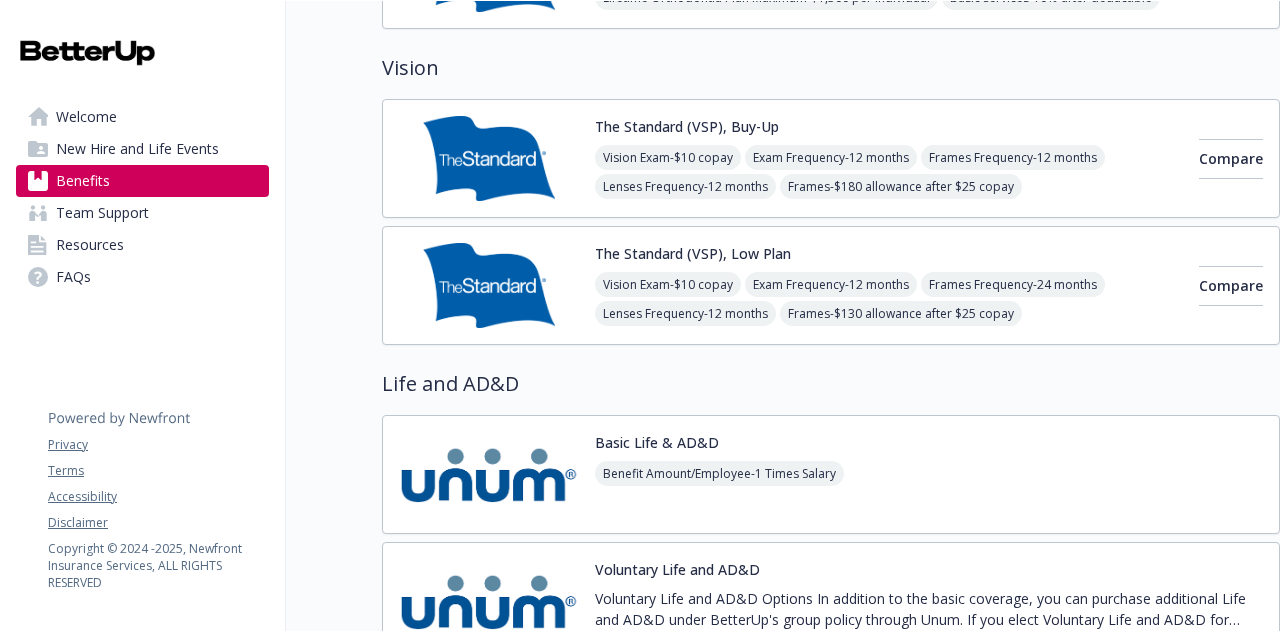 click at bounding box center (489, 158) 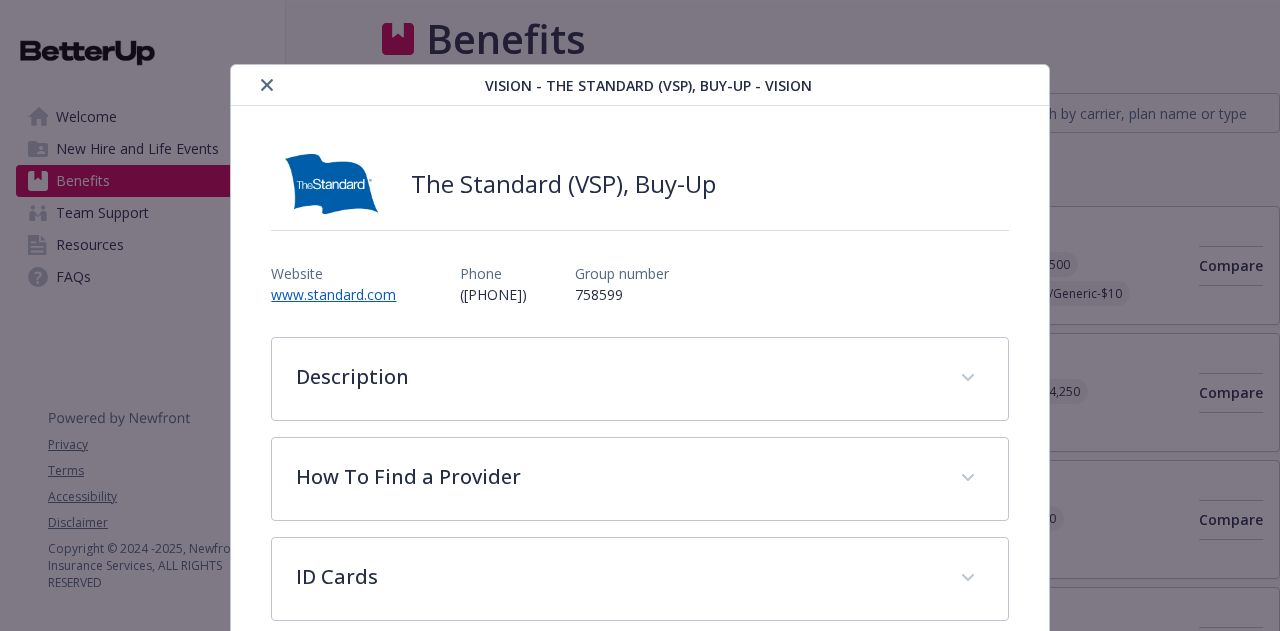 scroll, scrollTop: 1390, scrollLeft: 0, axis: vertical 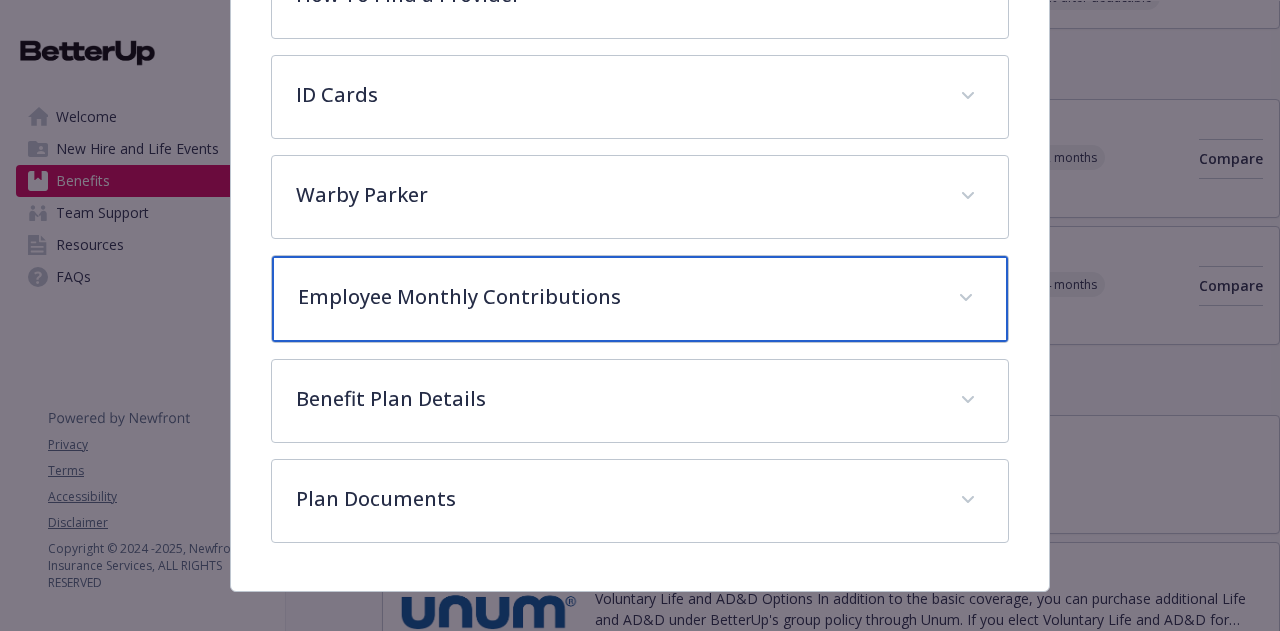 click on "Employee Monthly Contributions" at bounding box center [639, 299] 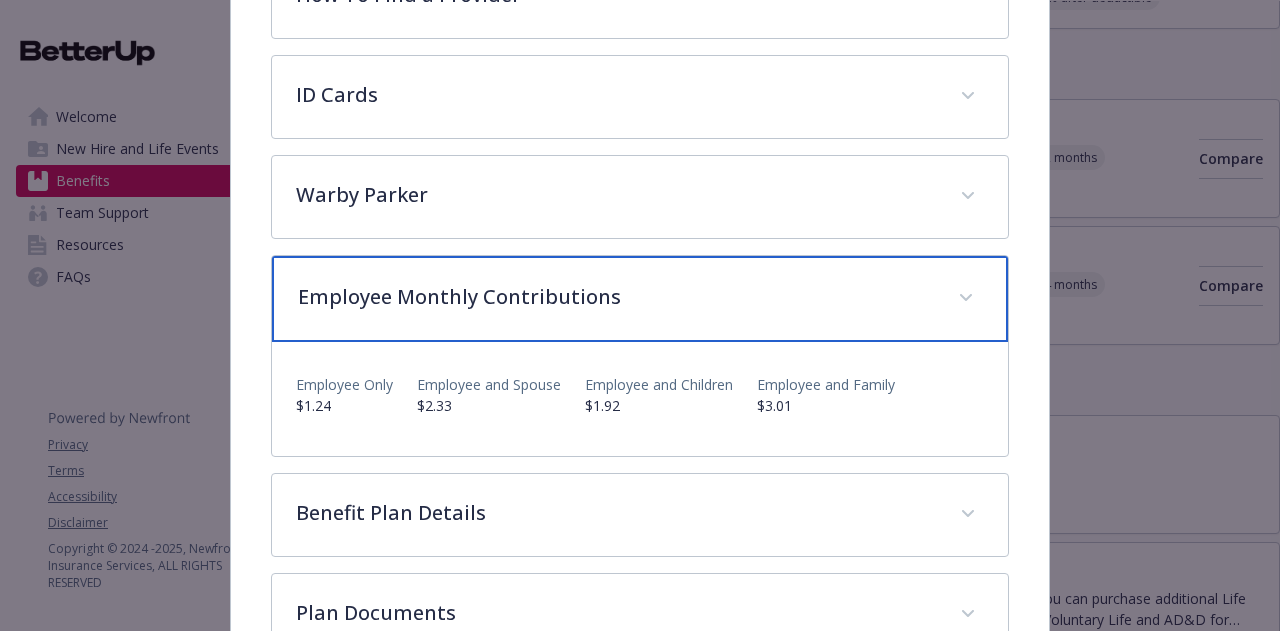 scroll, scrollTop: 0, scrollLeft: 0, axis: both 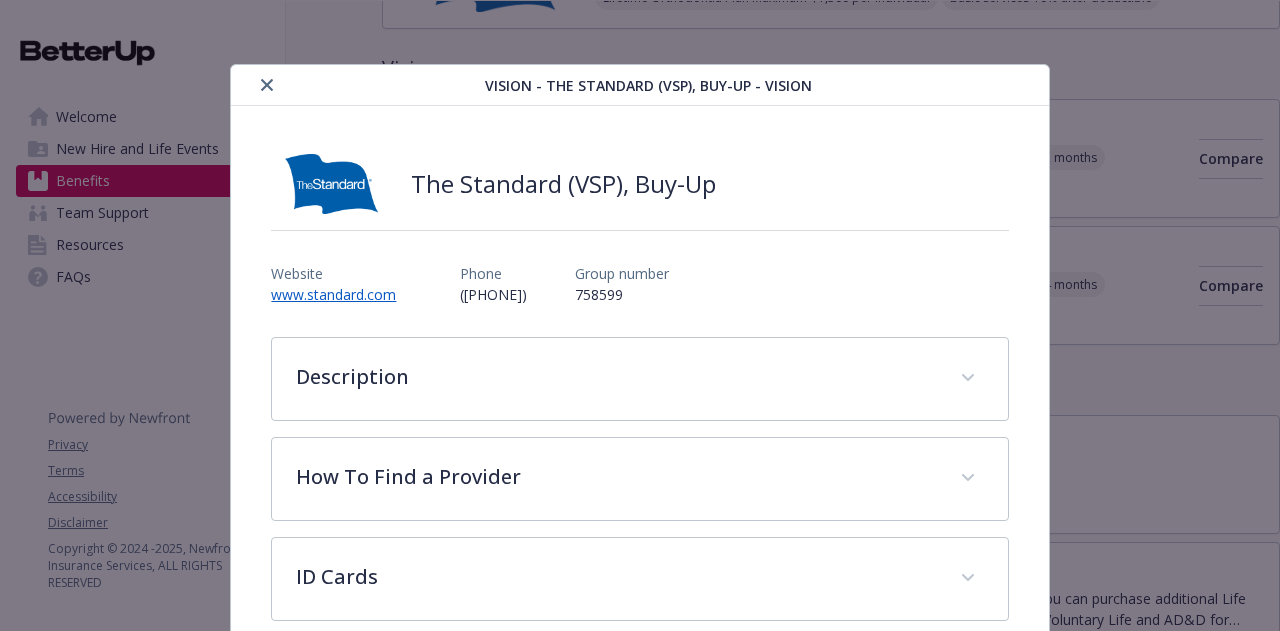 click 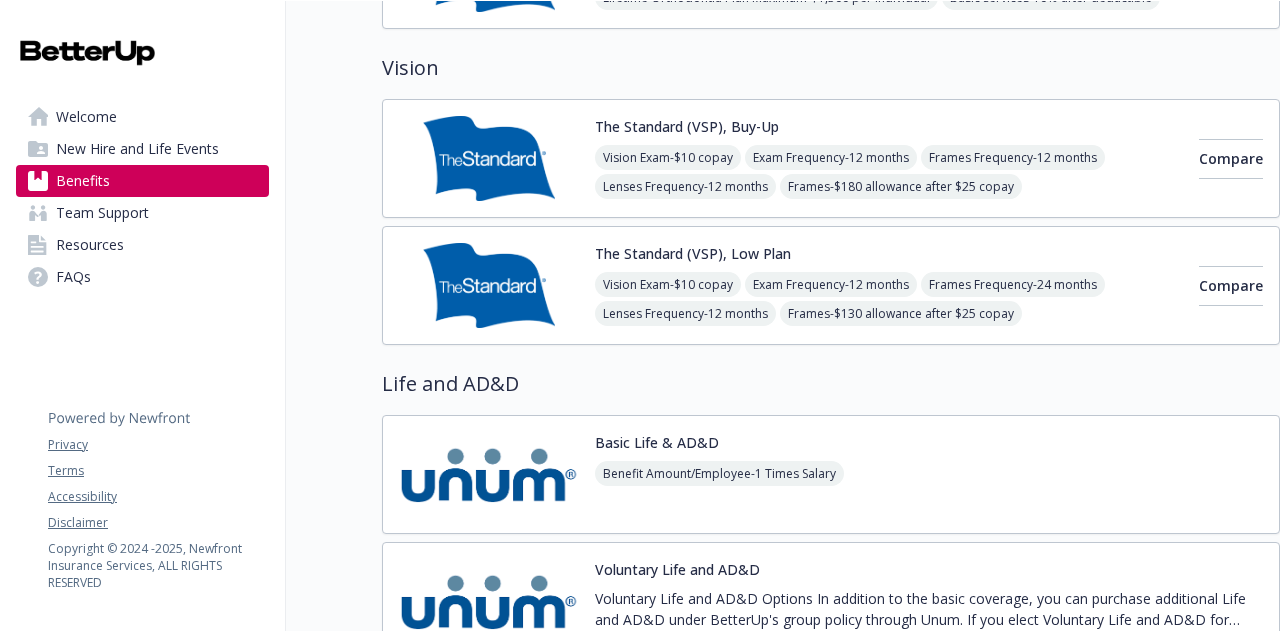 click on "The Standard (VSP), Low Plan Vision Exam - $10 copay Exam Frequency - 12 months Frames Frequency - 24 months Lenses Frequency - 12 months Frames - $130 allowance after $25 copay Compare" at bounding box center [831, 285] 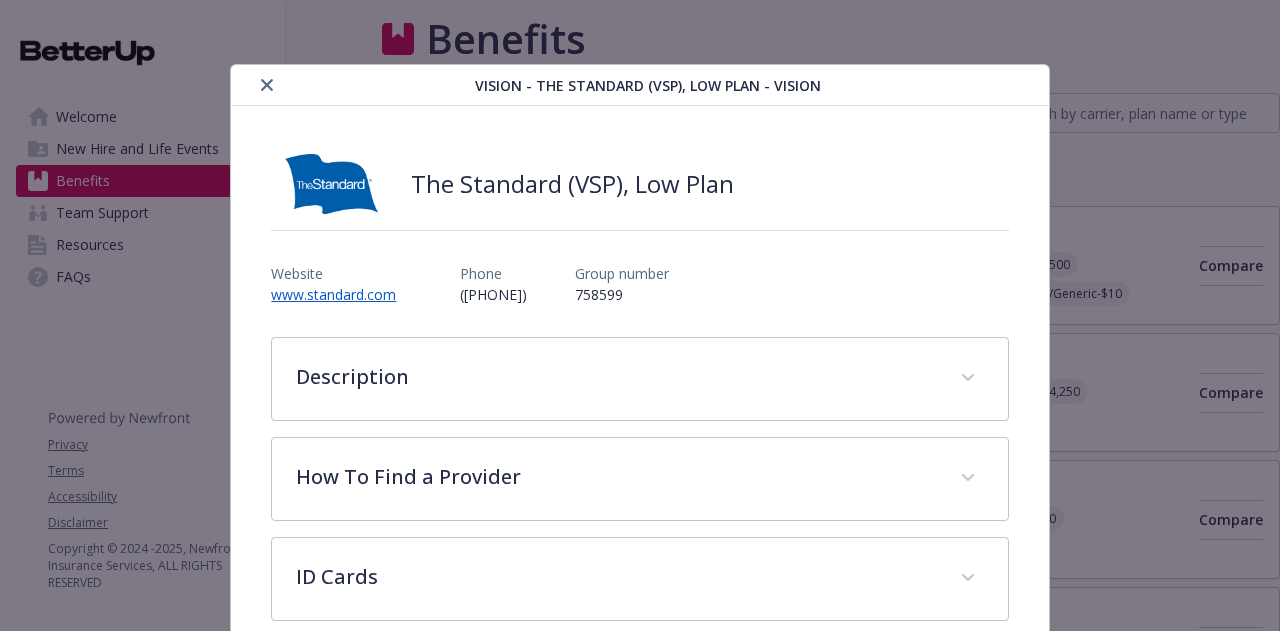 scroll, scrollTop: 1390, scrollLeft: 0, axis: vertical 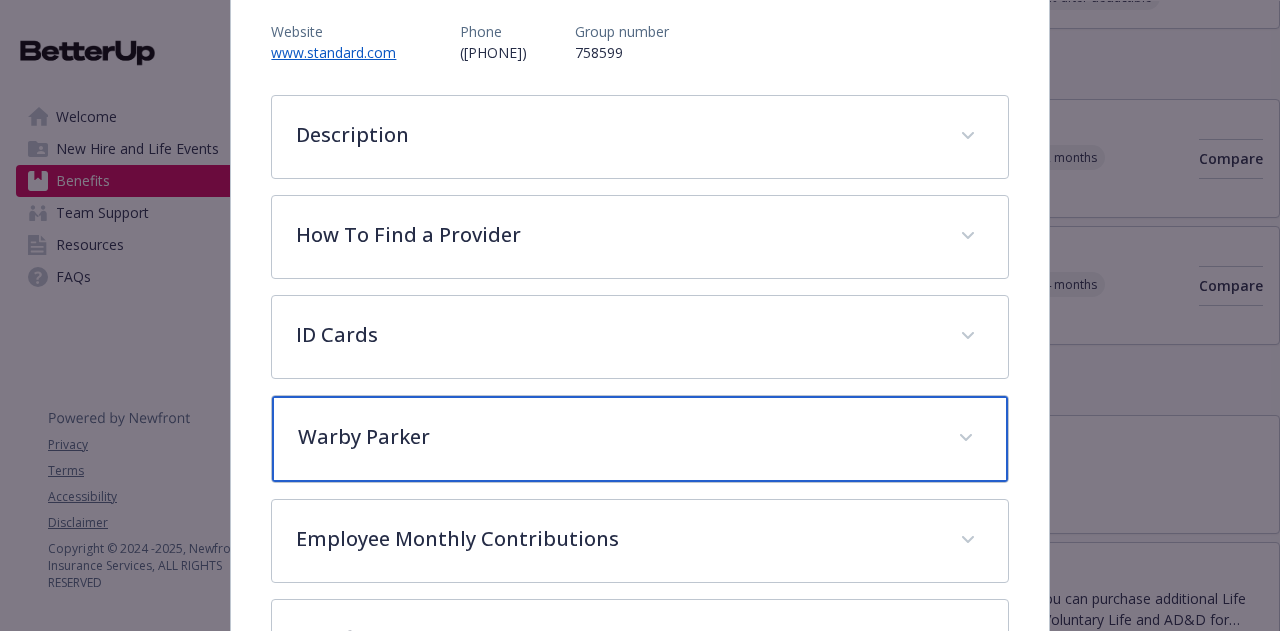click on "Warby Parker" at bounding box center (639, 439) 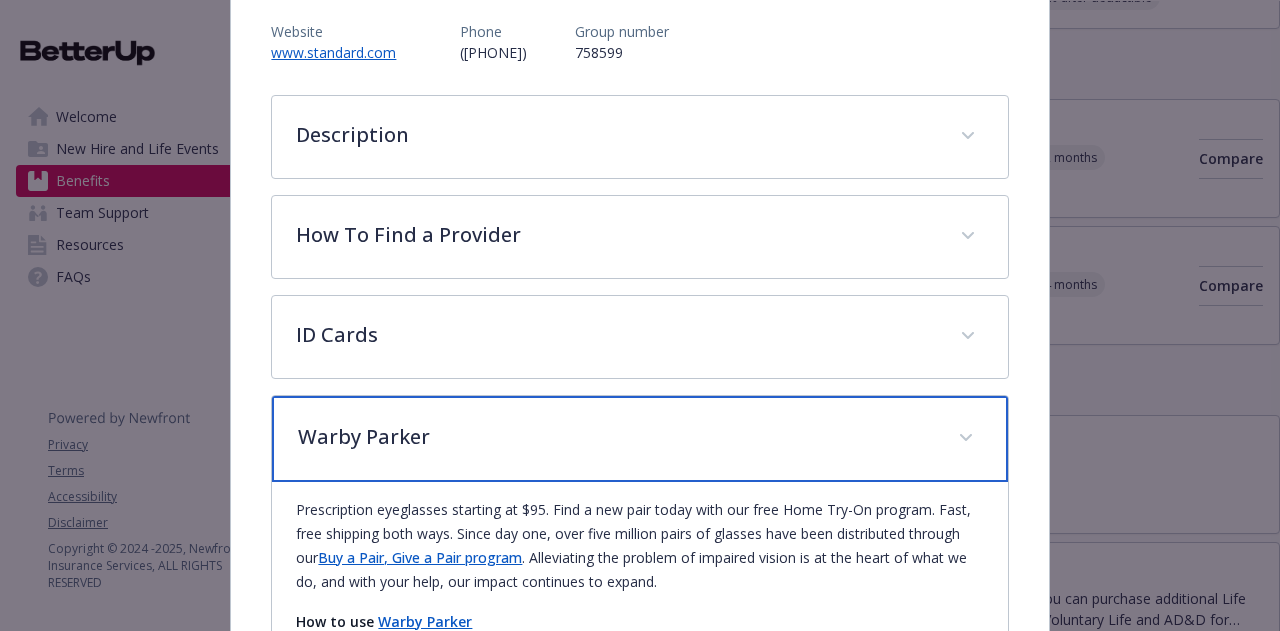 click on "Warby Parker" at bounding box center (639, 439) 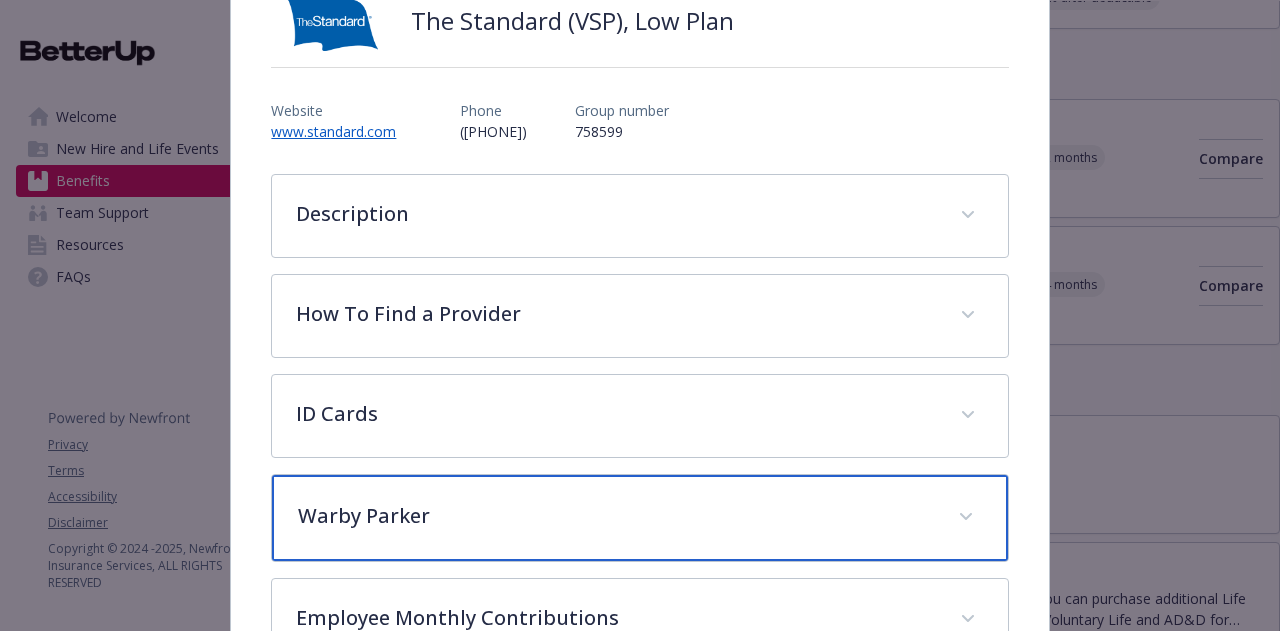 scroll, scrollTop: 314, scrollLeft: 0, axis: vertical 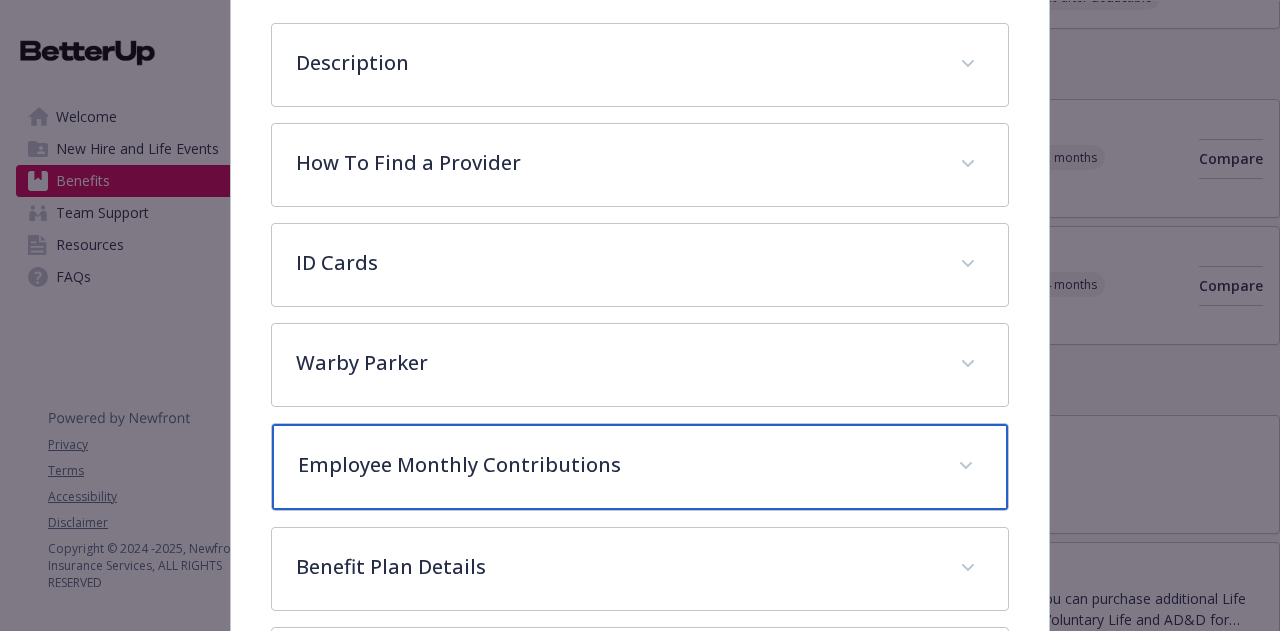 click on "Employee Monthly Contributions" at bounding box center [615, 465] 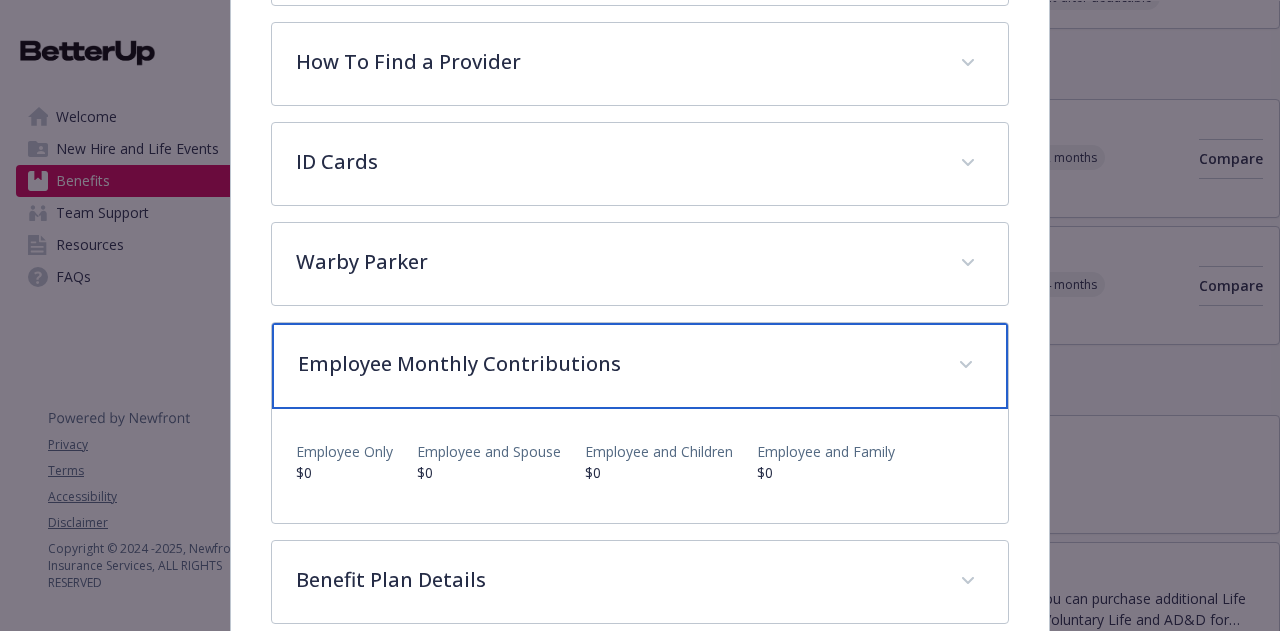 scroll, scrollTop: 0, scrollLeft: 0, axis: both 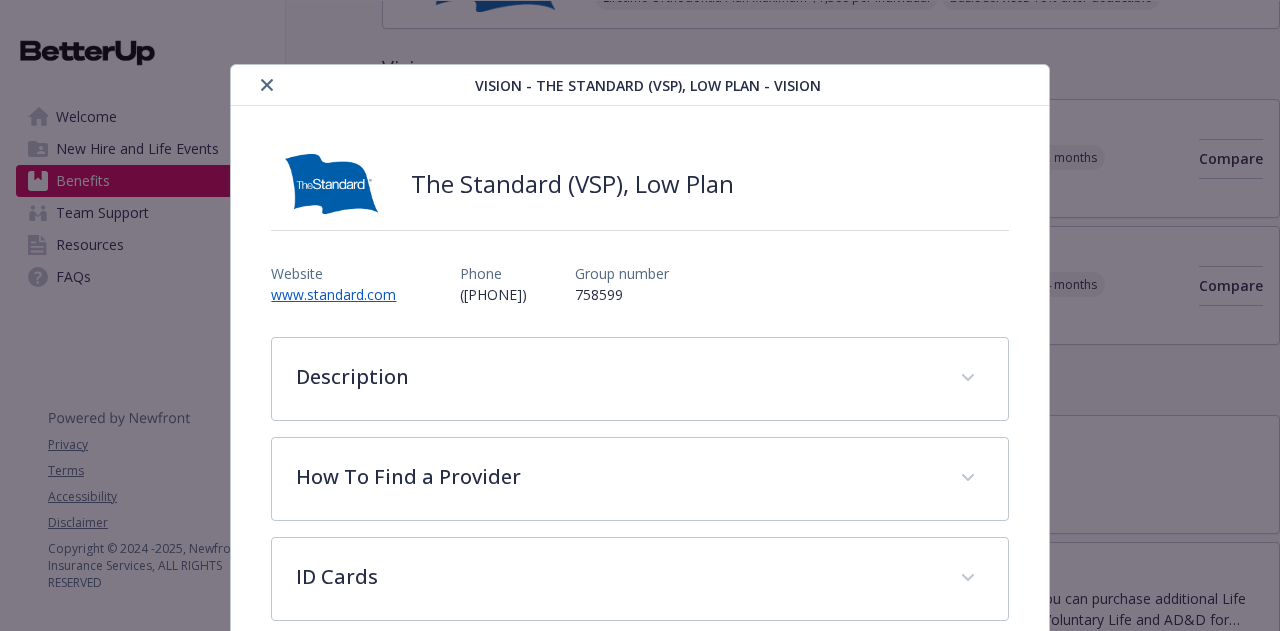 click 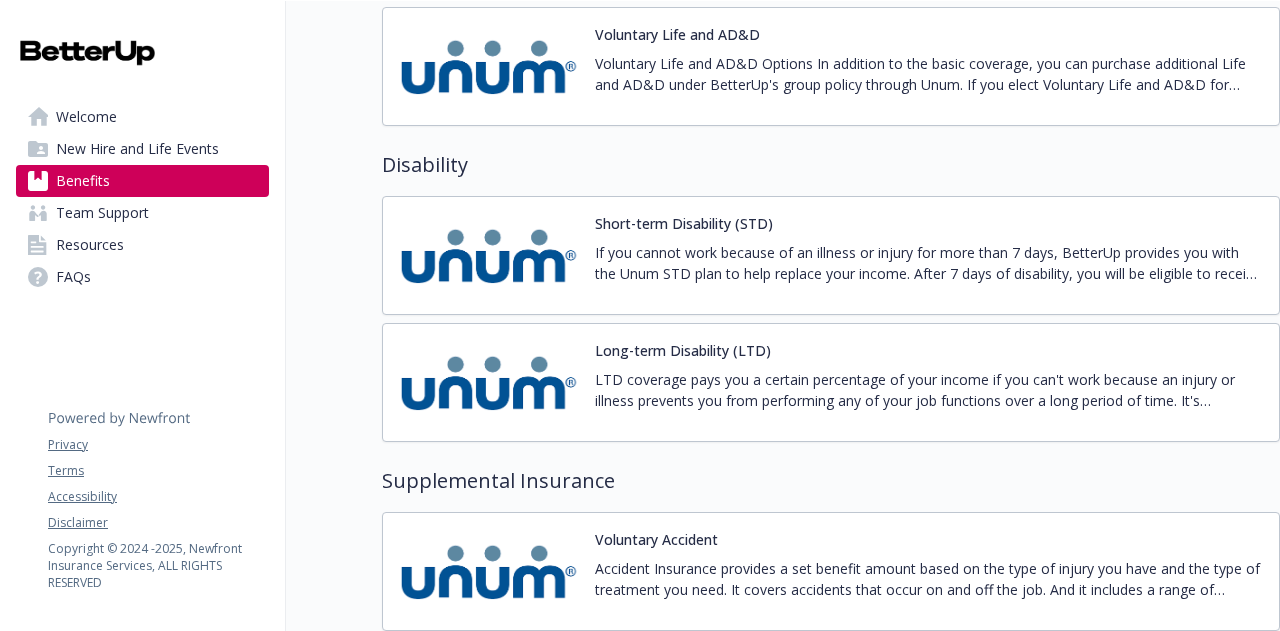 scroll, scrollTop: 1928, scrollLeft: 0, axis: vertical 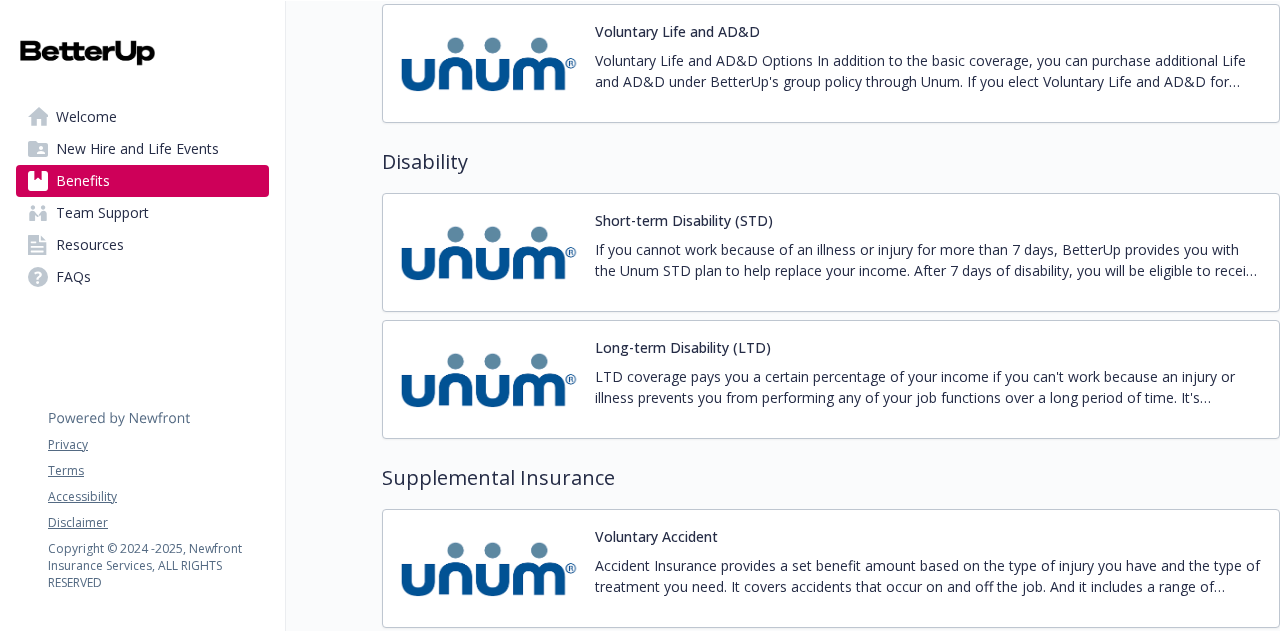 click on "If you cannot work because of an illness or injury for more than 7 days, BetterUp provides you with the Unum STD plan to help replace your income.
After 7 days of disability, you will be eligible to receive a weekly benefits based on a percentage or your salary. The amount of your benefit is based on your annual income in effect just prior to your disability date." at bounding box center [929, 260] 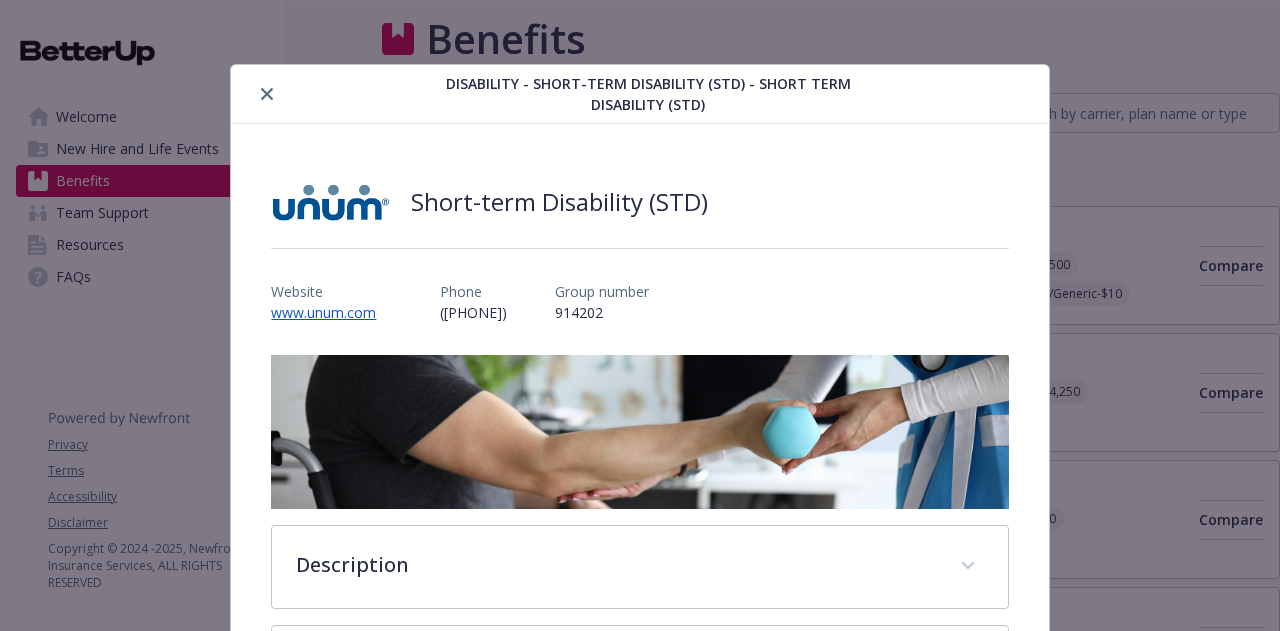 scroll, scrollTop: 1928, scrollLeft: 0, axis: vertical 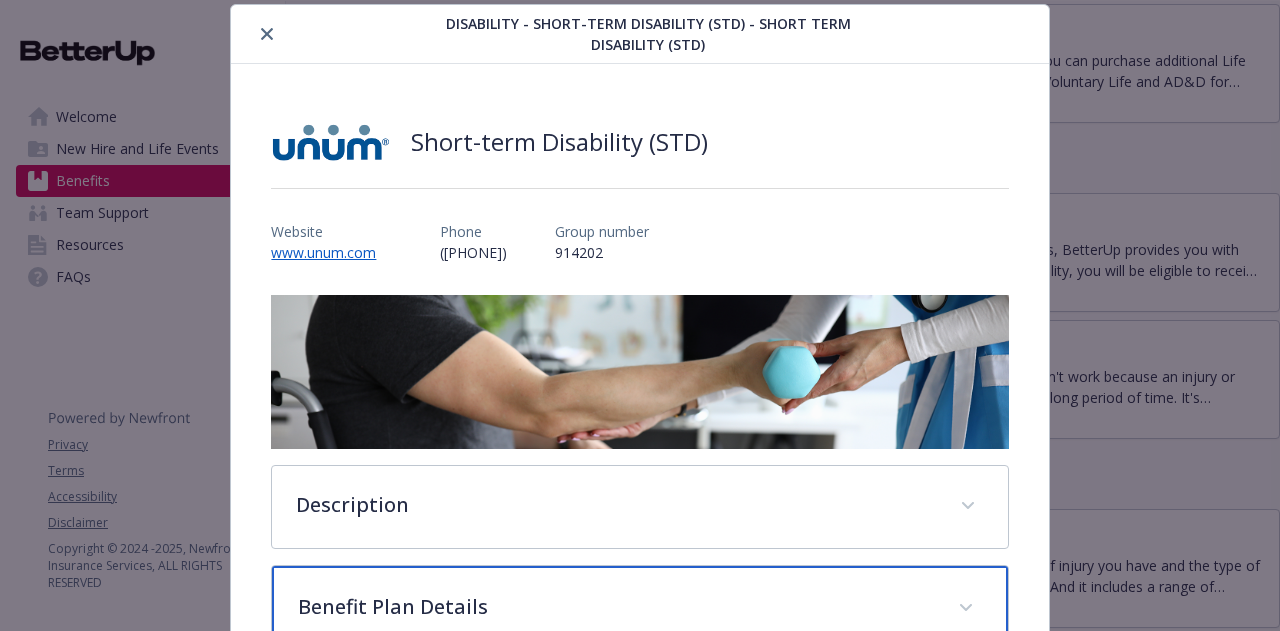 click on "Benefit Plan Details" at bounding box center (615, 607) 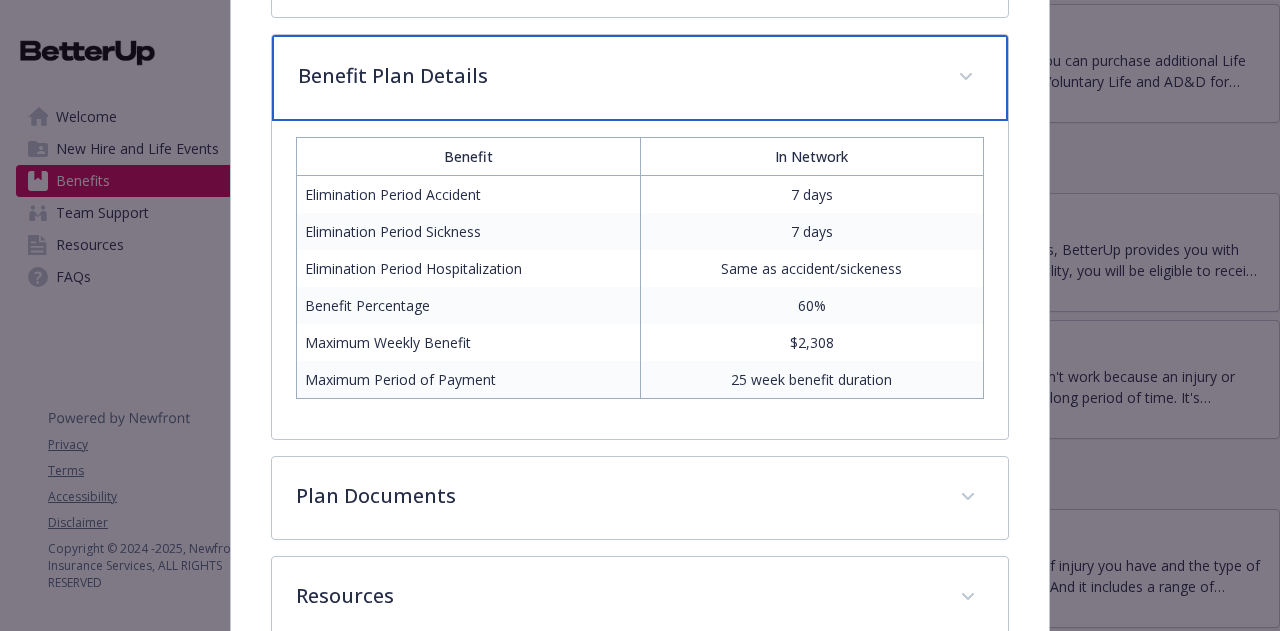scroll, scrollTop: 593, scrollLeft: 0, axis: vertical 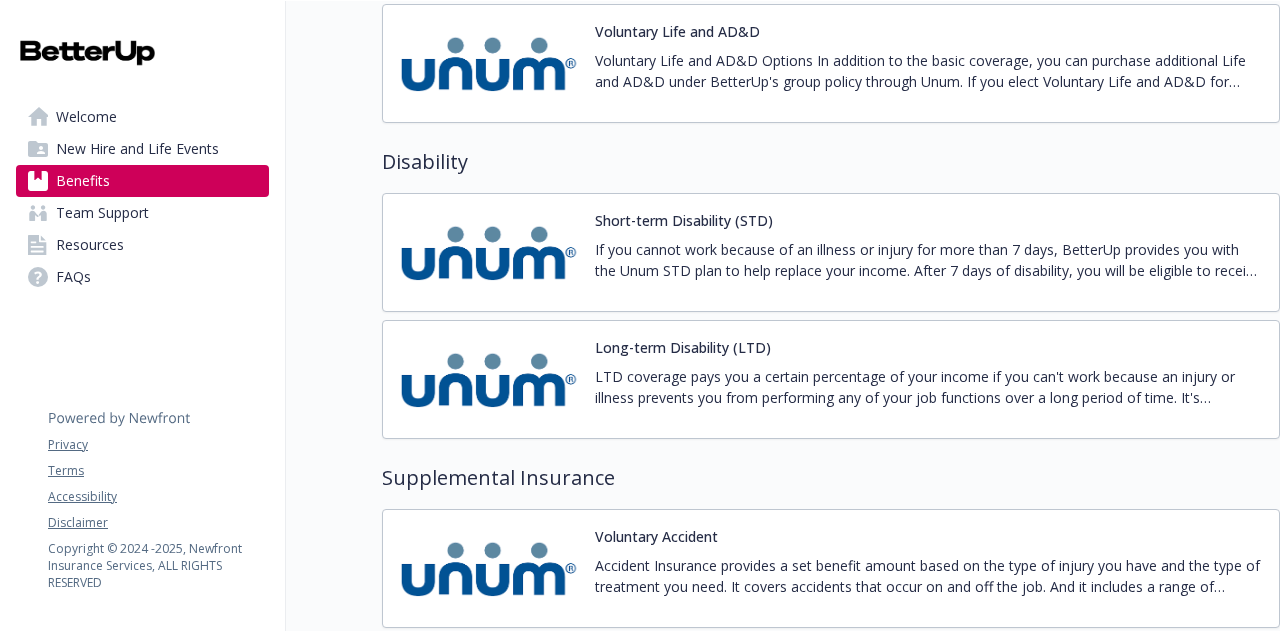 click on "LTD coverage pays you a certain percentage of your income if you can't work because an injury or illness prevents you from performing any of your job functions over a long period of time. It's important to know that benefits are reduced by income from other benefits you might receive while disabled, like workers' compensation and Social Security.
If you qualify, long term disability benefits begin after short term disability benefits end. Coverage is provided by Unum and is paid for by BetterUp." at bounding box center (929, 387) 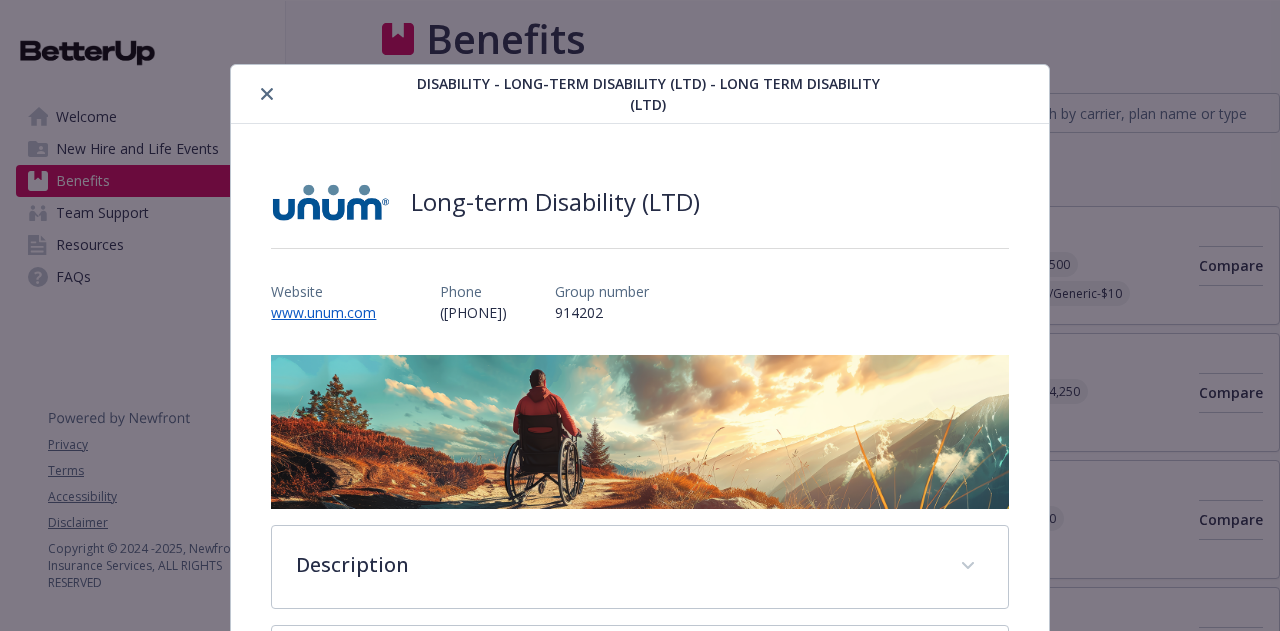 scroll, scrollTop: 1928, scrollLeft: 0, axis: vertical 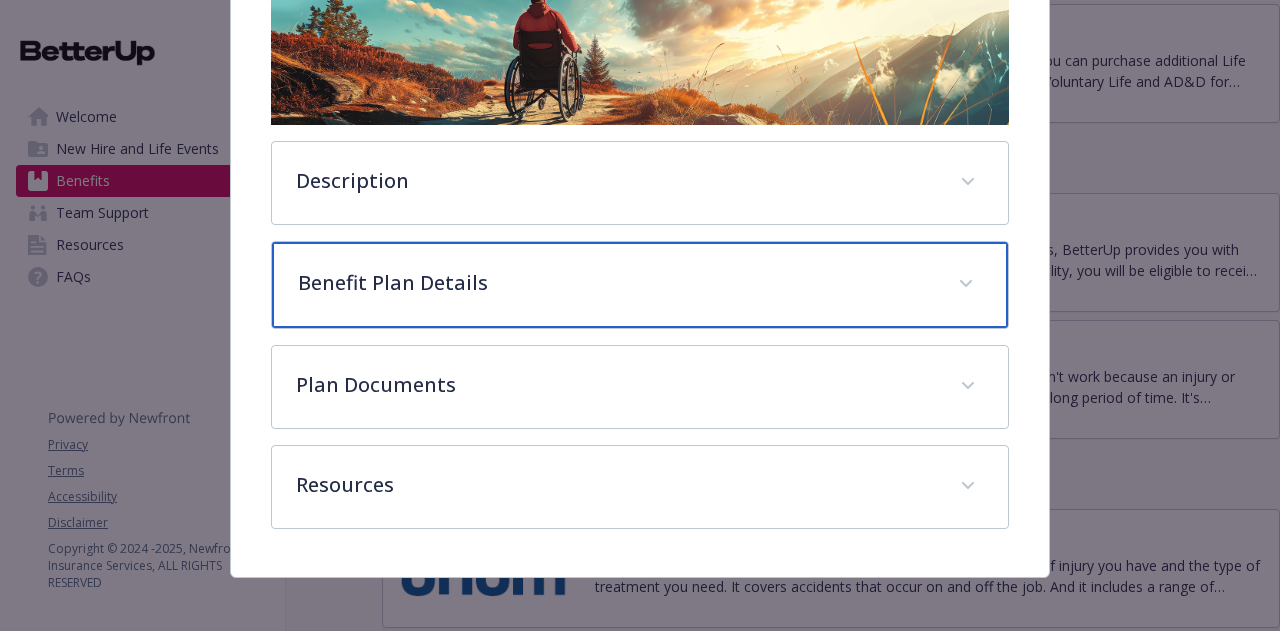 click on "Benefit Plan Details" at bounding box center (639, 285) 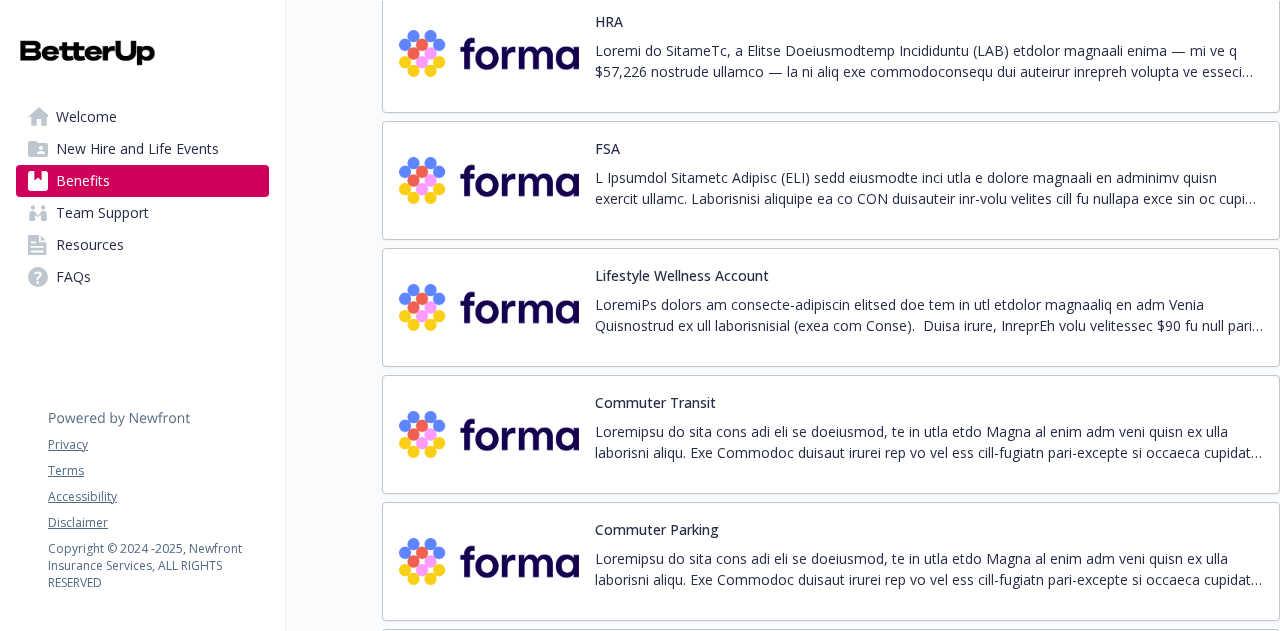 scroll, scrollTop: 3018, scrollLeft: 0, axis: vertical 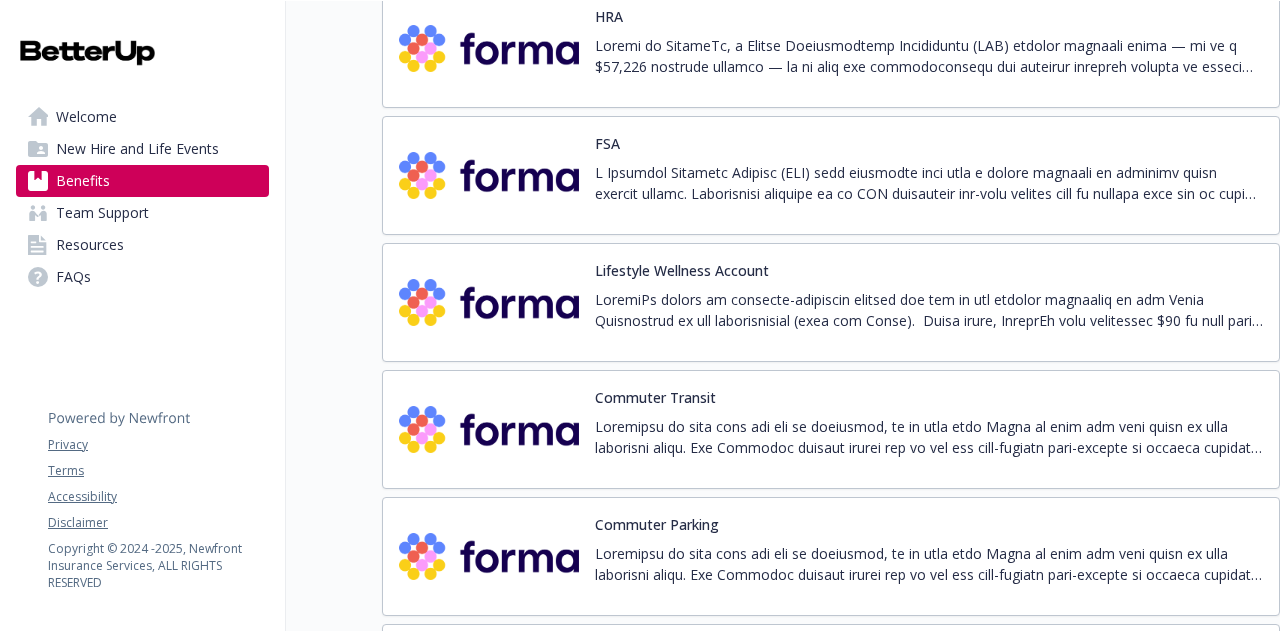 click at bounding box center (929, 310) 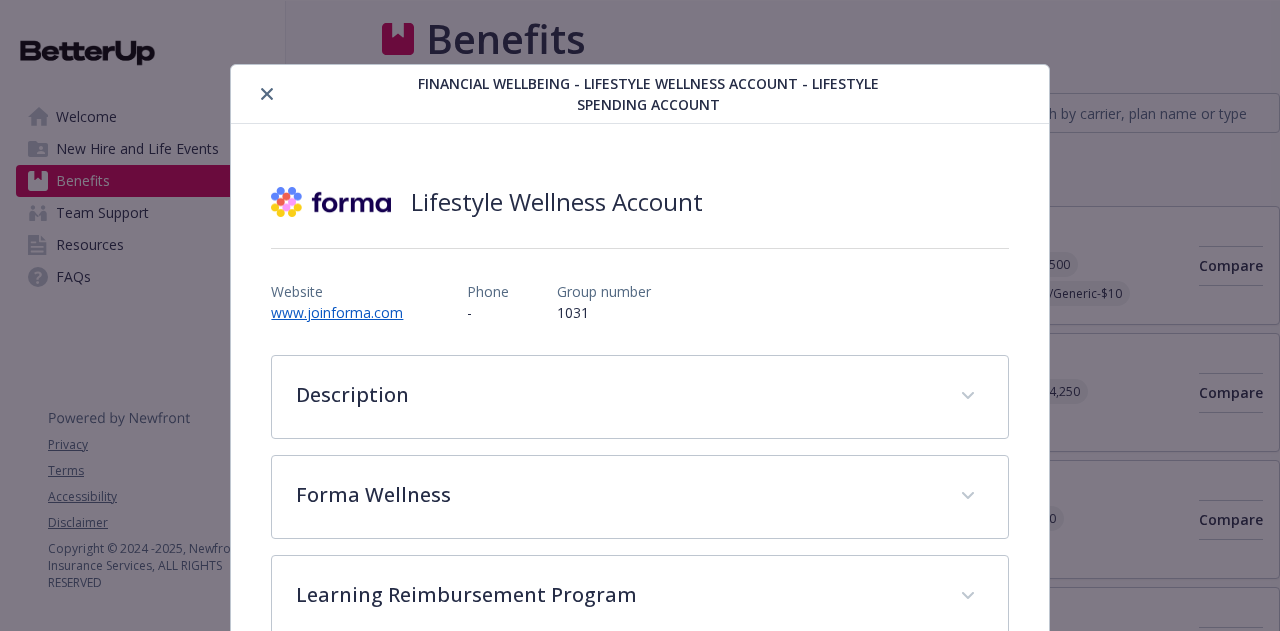 scroll, scrollTop: 3018, scrollLeft: 0, axis: vertical 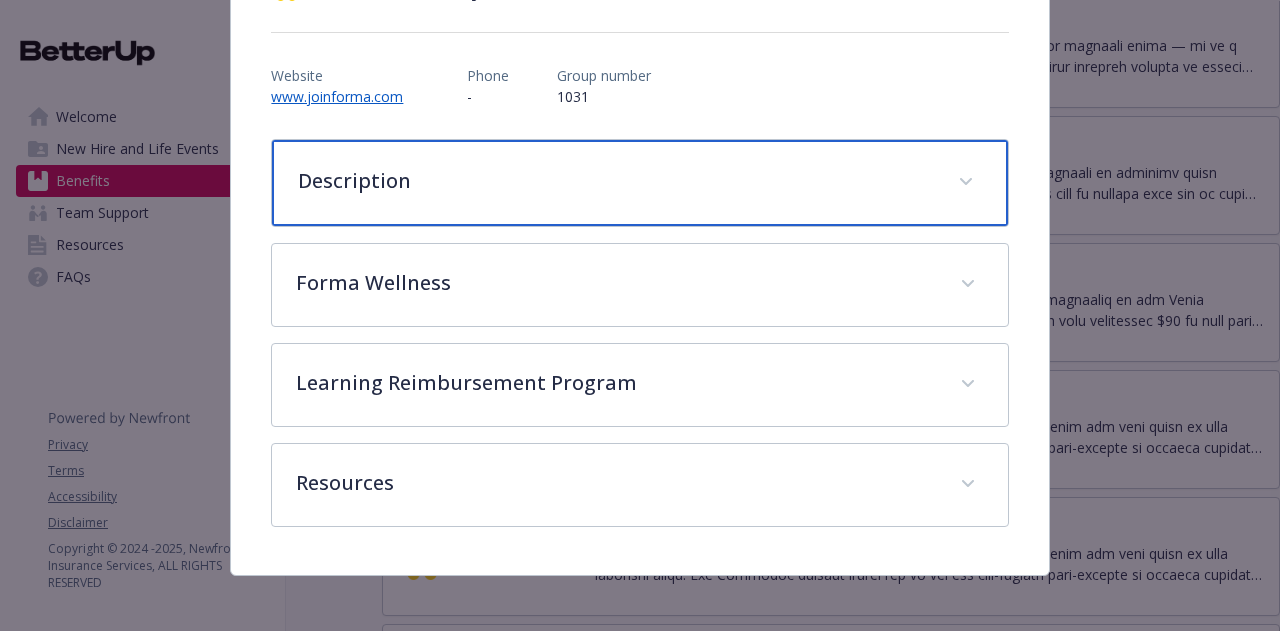 click on "Description" at bounding box center (639, 183) 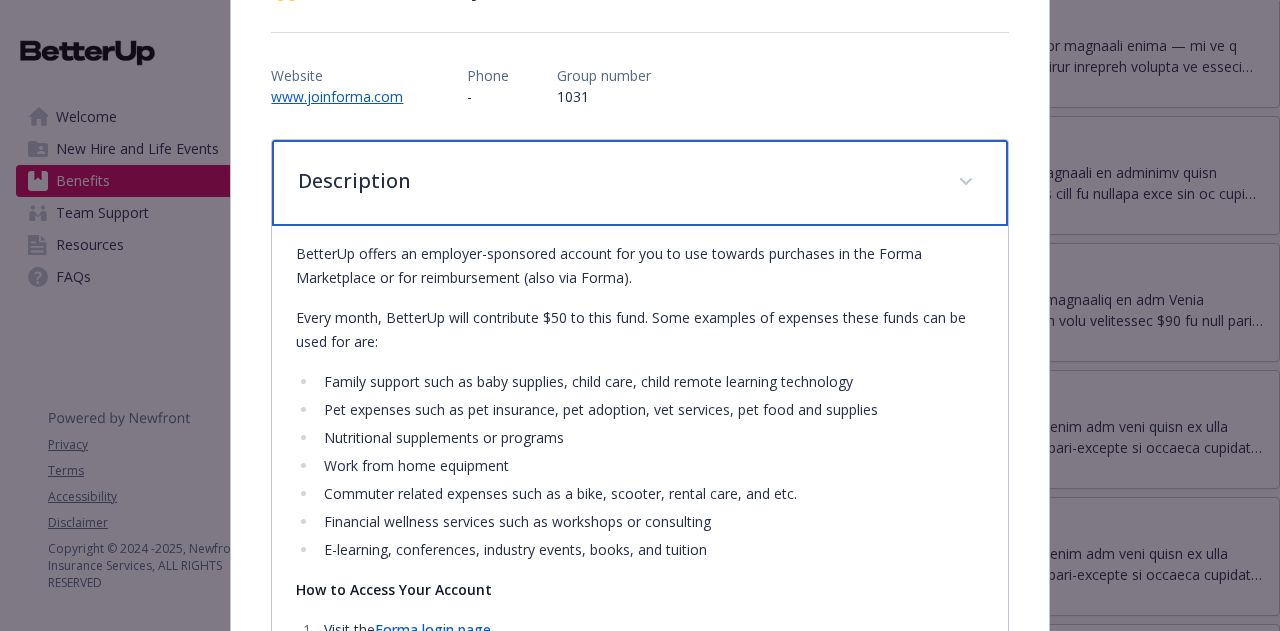 scroll, scrollTop: 0, scrollLeft: 0, axis: both 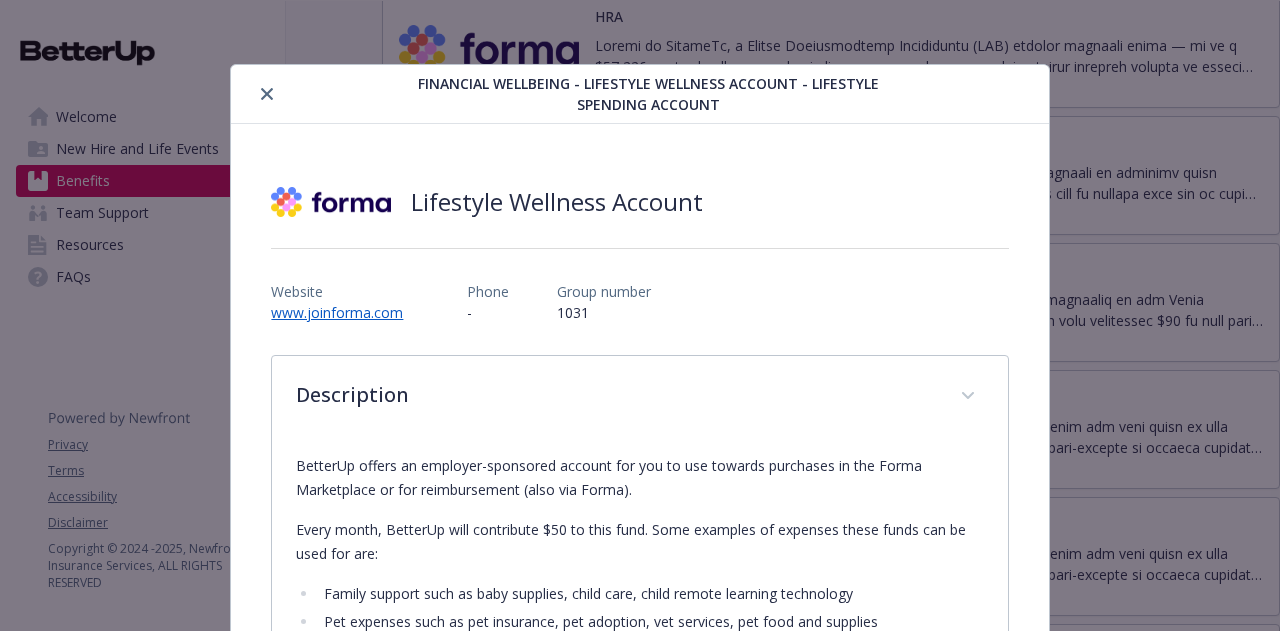 click at bounding box center (323, 94) 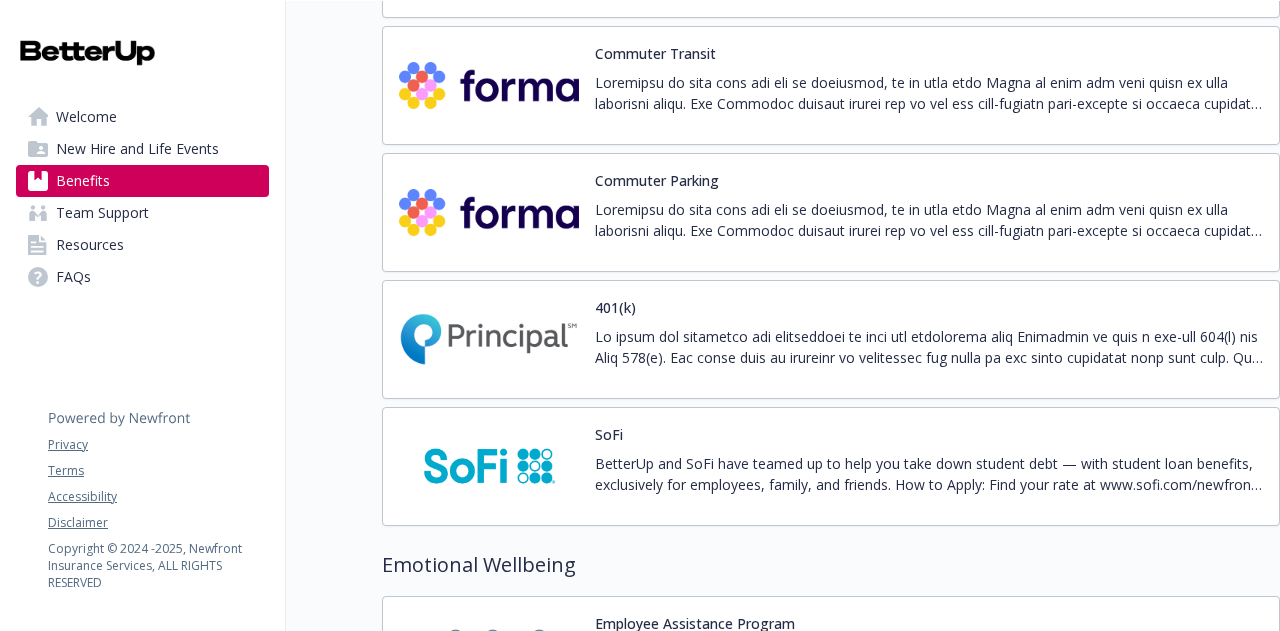 scroll, scrollTop: 3364, scrollLeft: 0, axis: vertical 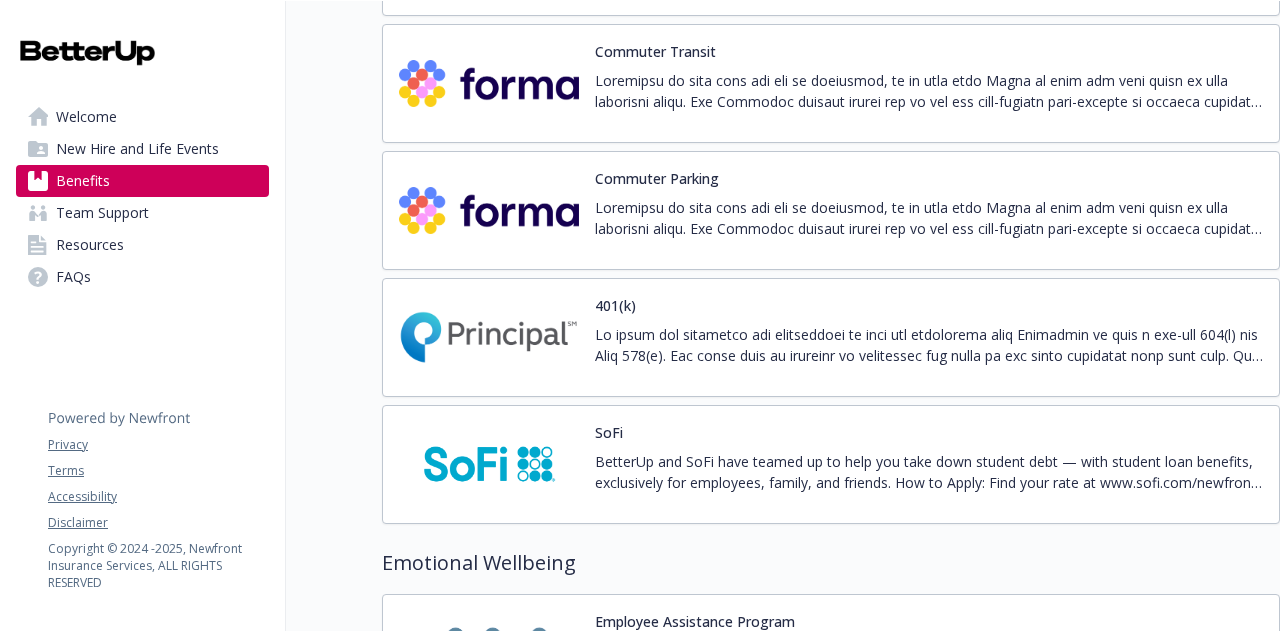 click on "401(k)" at bounding box center [929, 337] 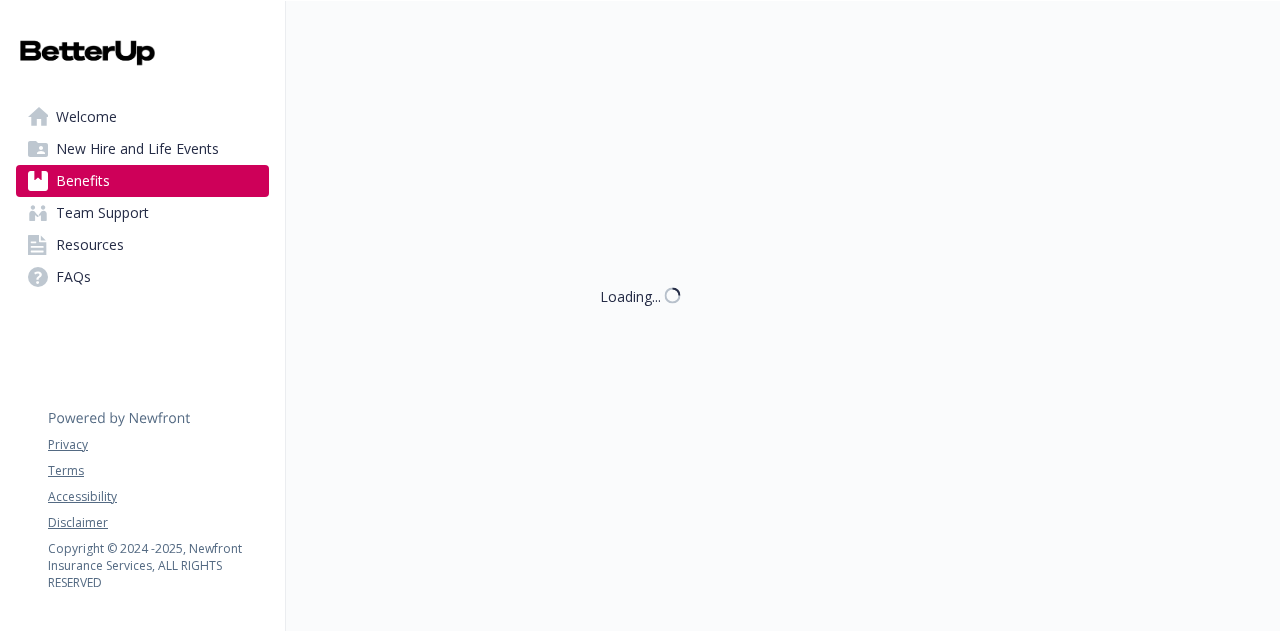 scroll, scrollTop: 3364, scrollLeft: 0, axis: vertical 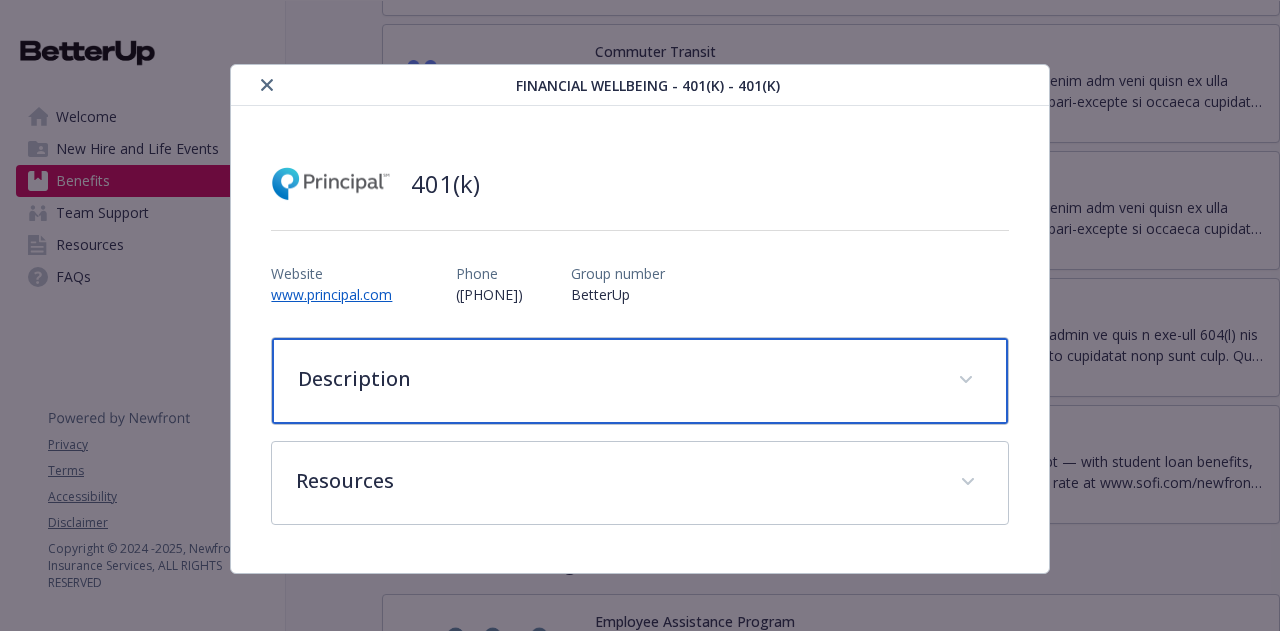 click on "Description" at bounding box center [615, 379] 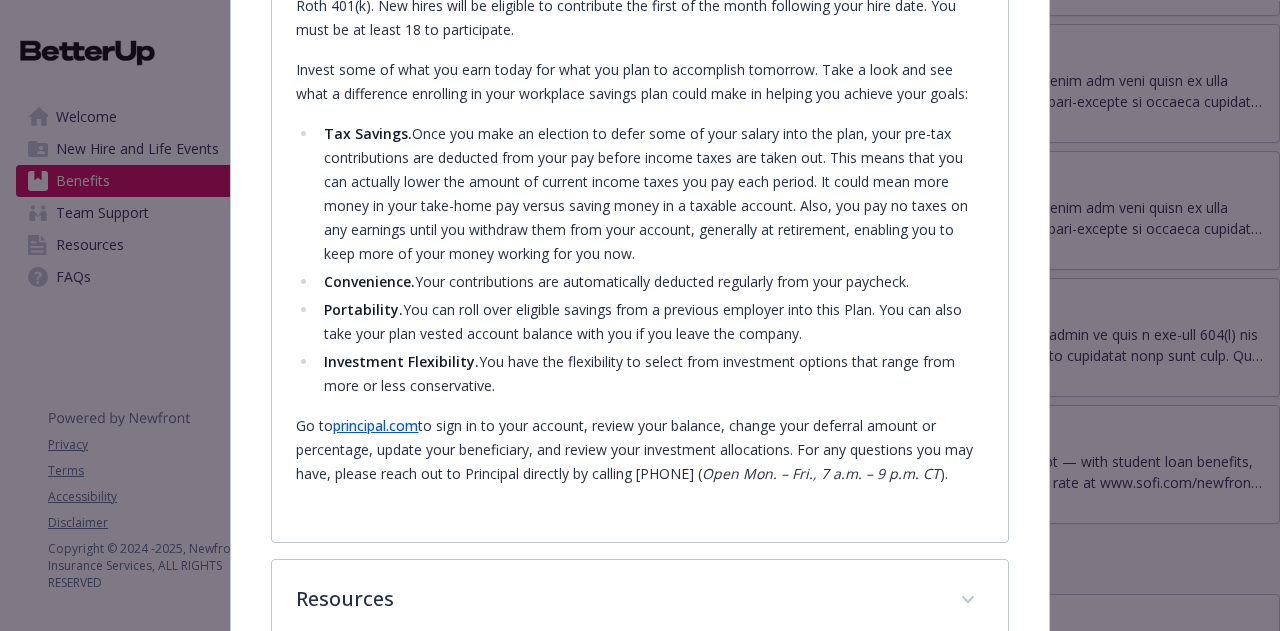 scroll, scrollTop: 471, scrollLeft: 0, axis: vertical 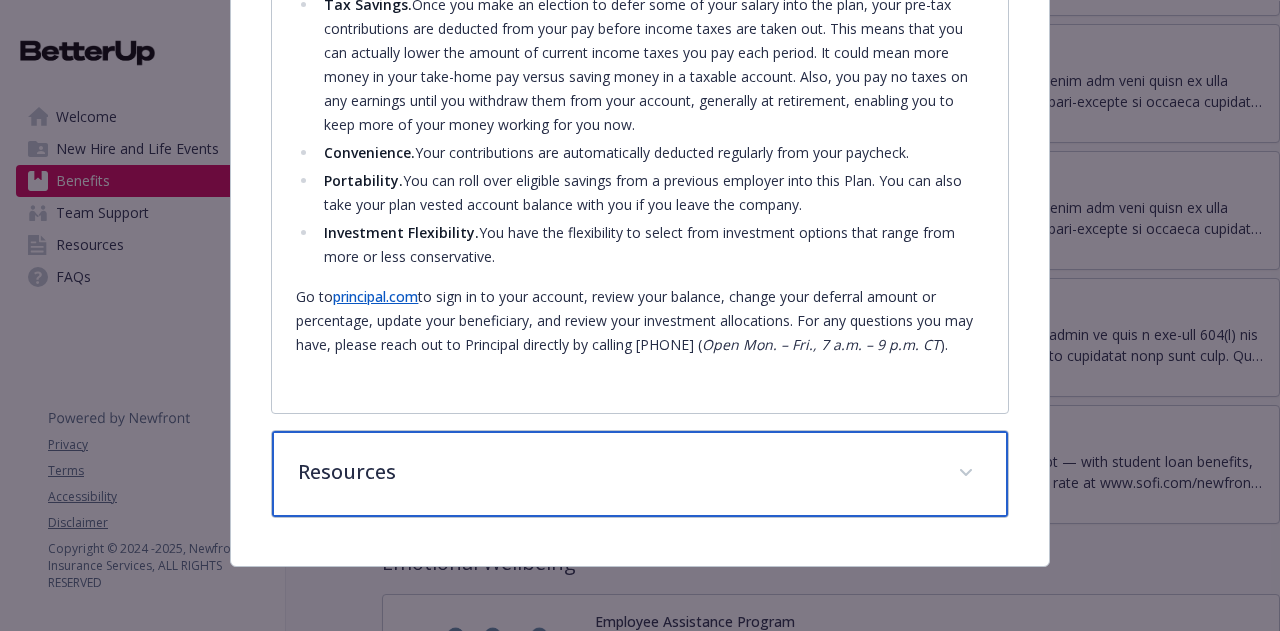 click on "Resources" at bounding box center [639, 474] 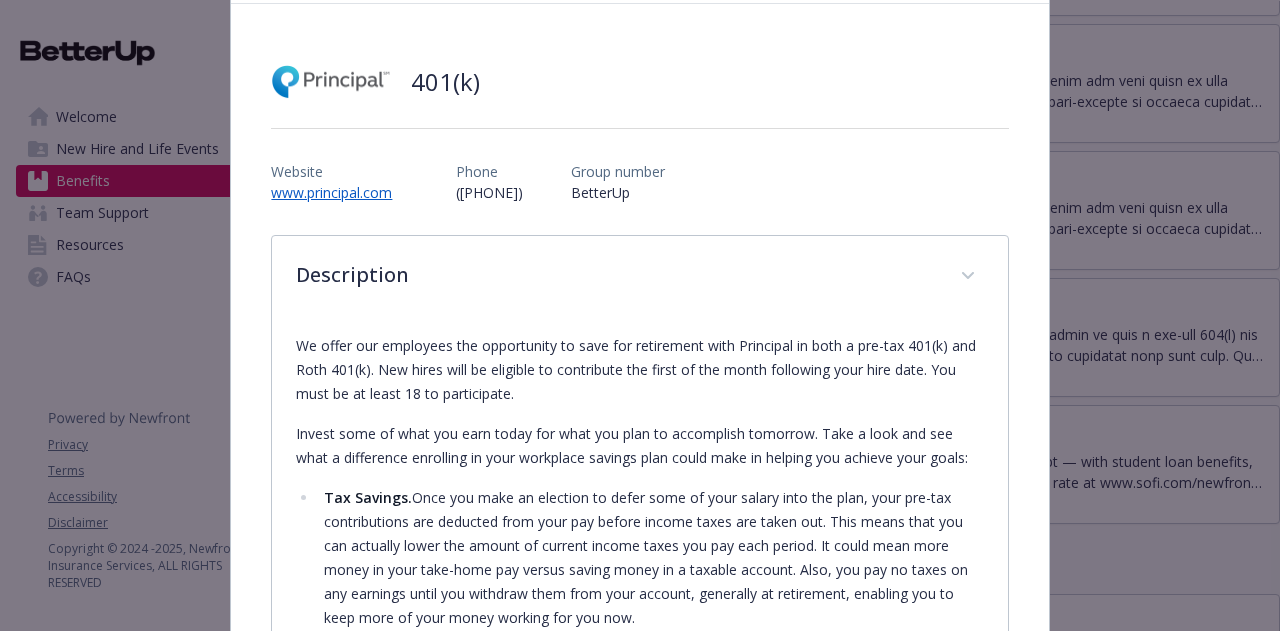 scroll, scrollTop: 0, scrollLeft: 0, axis: both 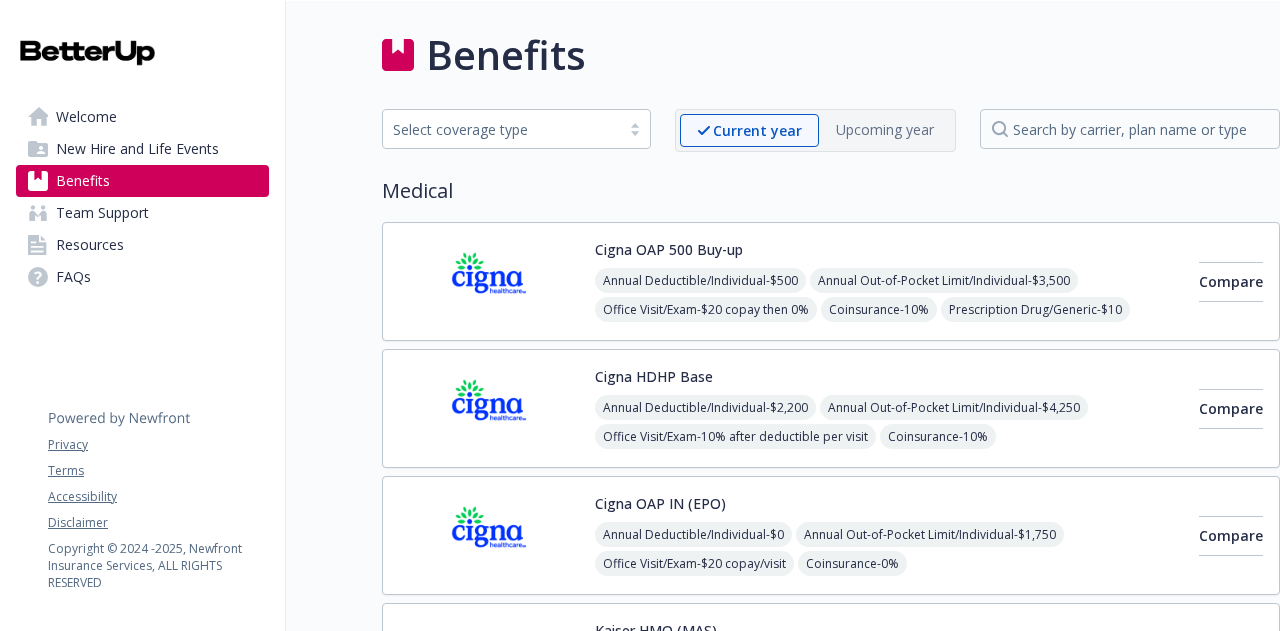 click on "Cigna OAP 500 Buy-up Annual Deductible/Individual  -  $500 Annual Out-of-Pocket Limit/Individual  -  $3,500 Office Visit/Exam  -  $20 copay then 0% Coinsurance  -  10% Prescription Drug/Generic  -  $10 Prescription Drug/Brand Formulary  -  $30 Prescription Drug/Brand Non-Formulary  -  $50 Prescription Drug/Specialty  -  N/A" at bounding box center (889, 281) 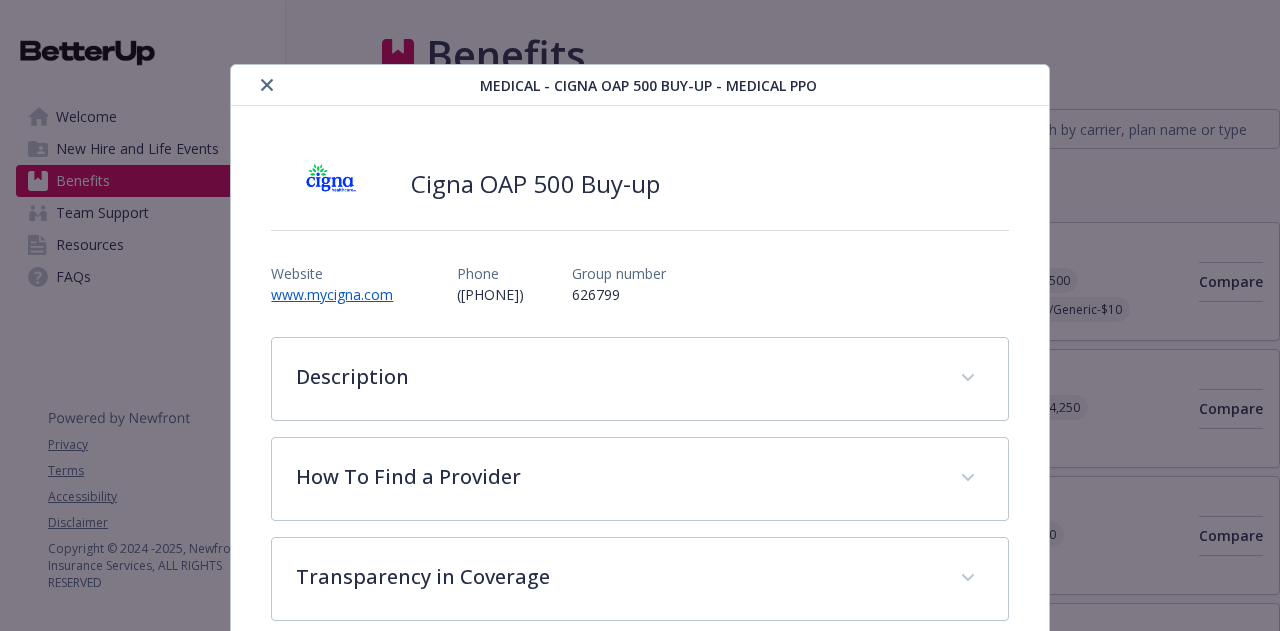 scroll, scrollTop: 60, scrollLeft: 0, axis: vertical 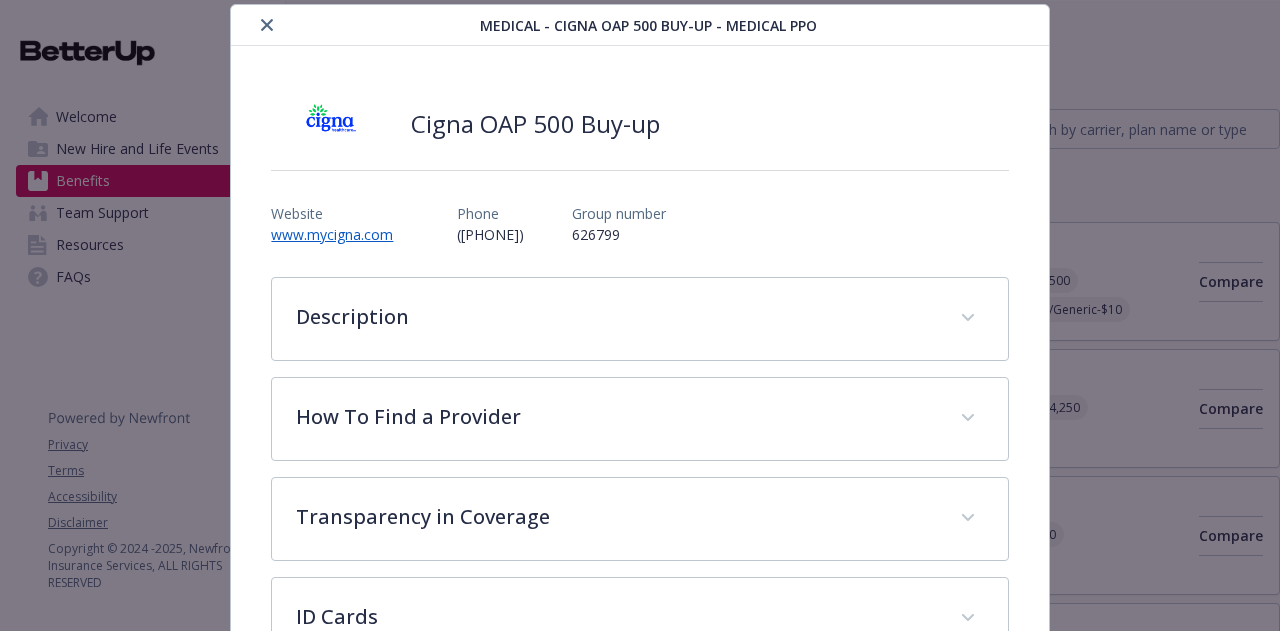 click at bounding box center [359, 25] 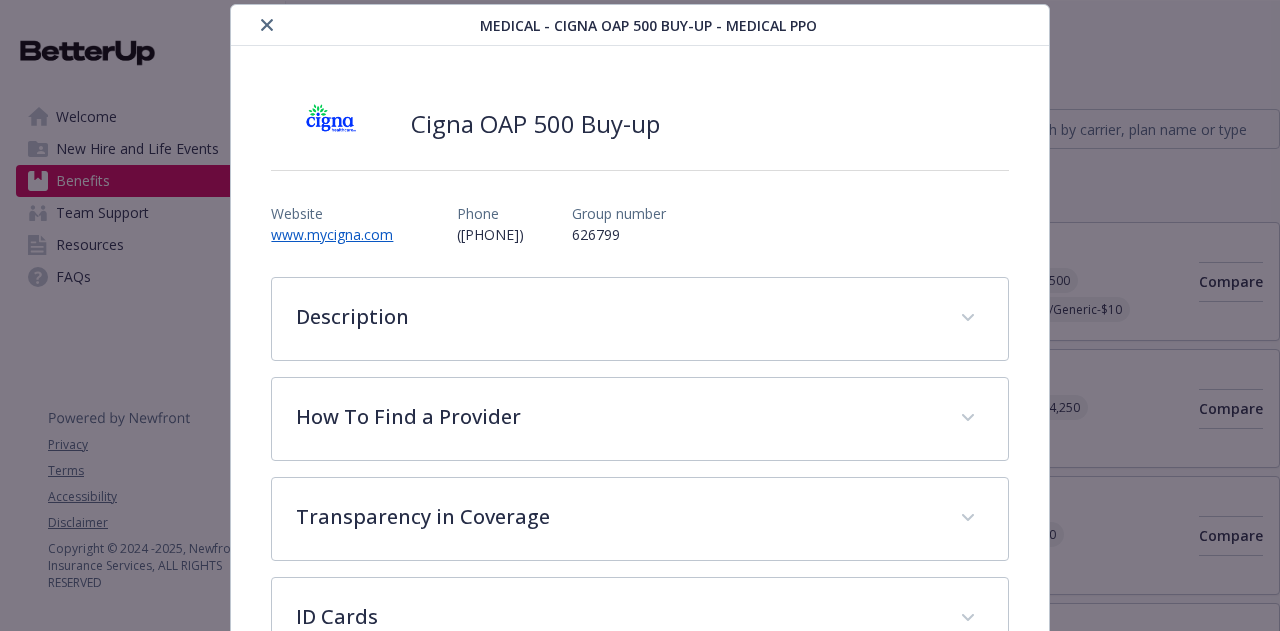 click at bounding box center [267, 25] 